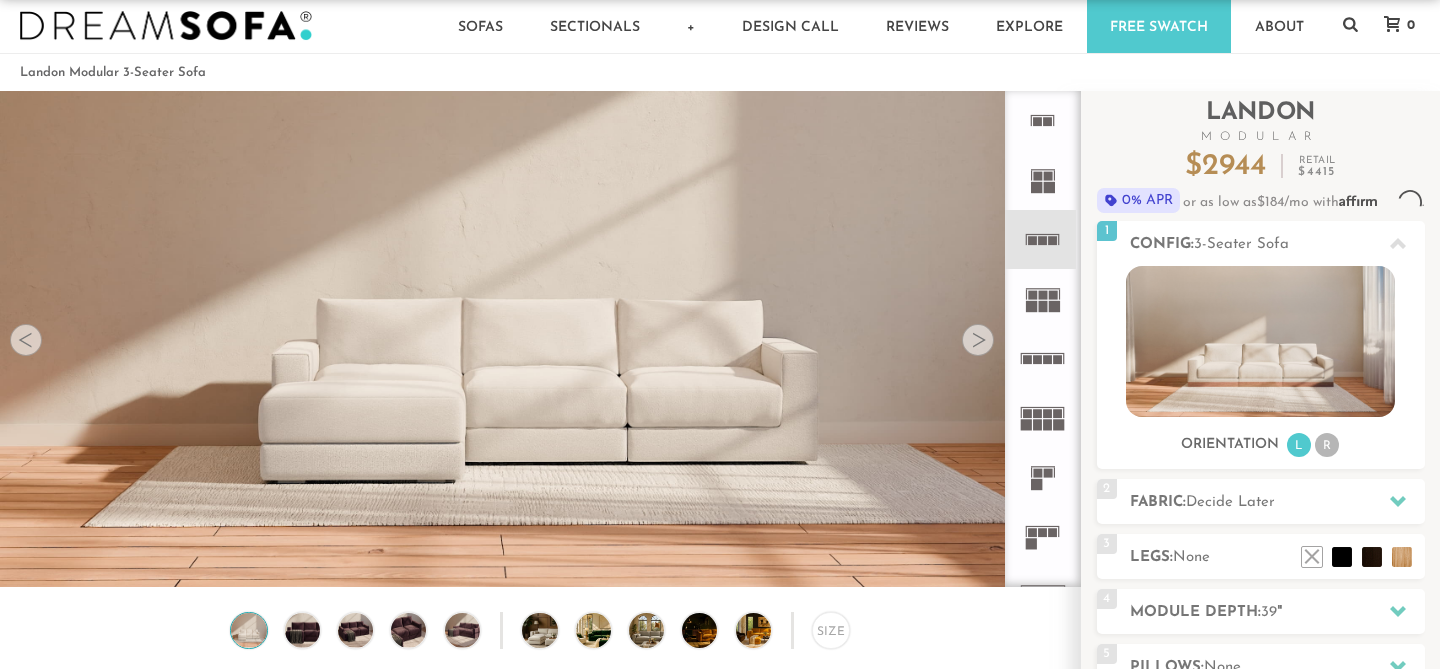 scroll, scrollTop: 35, scrollLeft: 0, axis: vertical 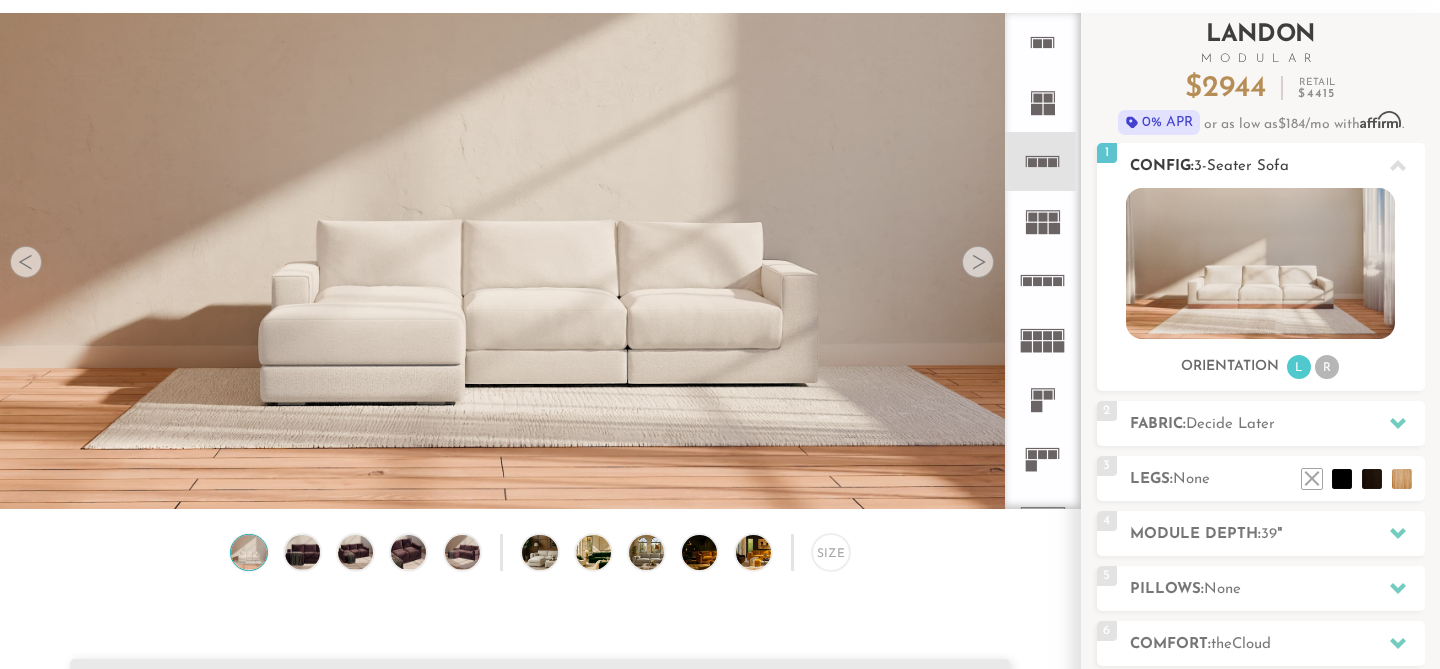 click on "R" at bounding box center (1327, 367) 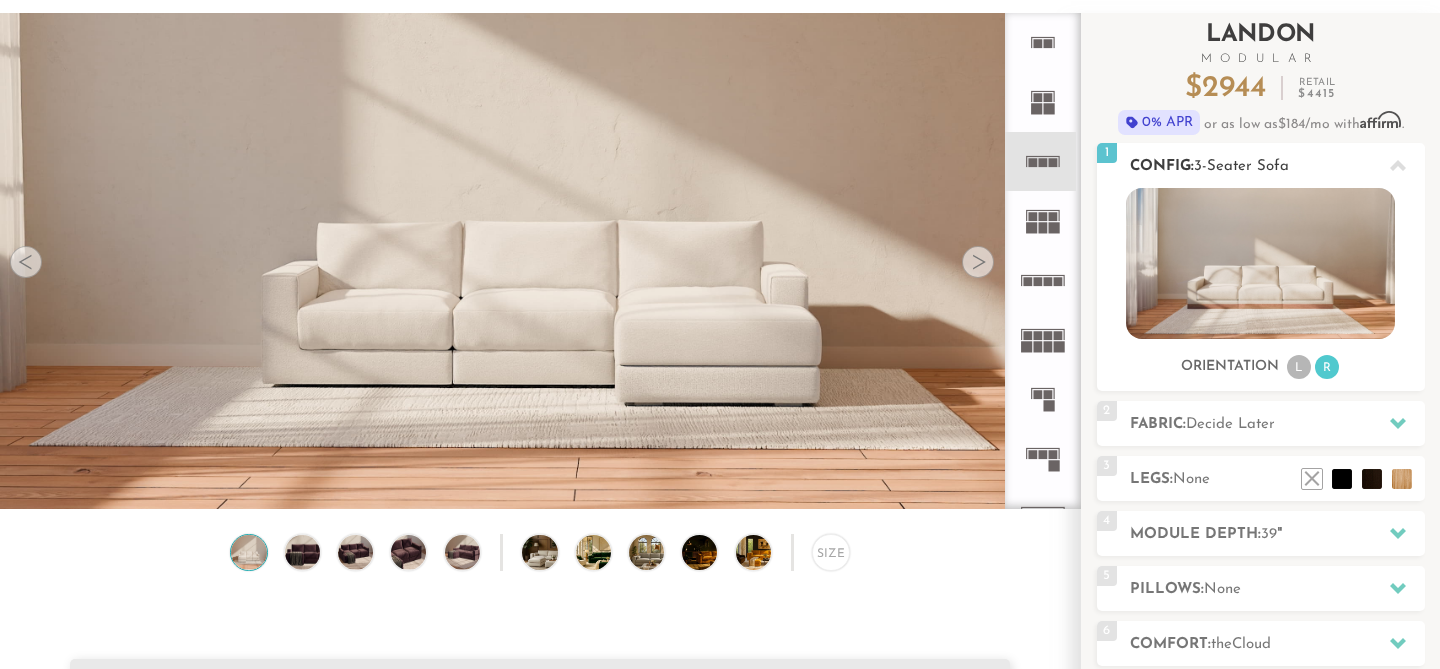 click on "L" at bounding box center [1299, 367] 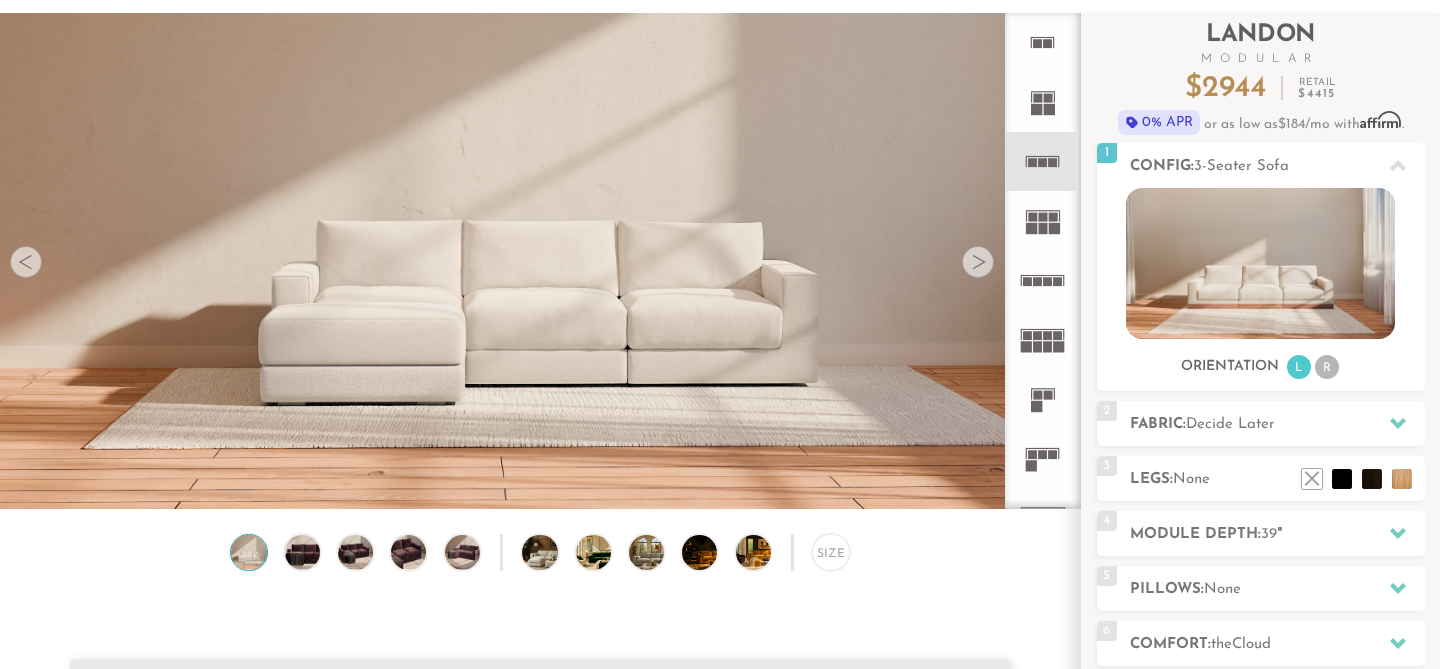 click 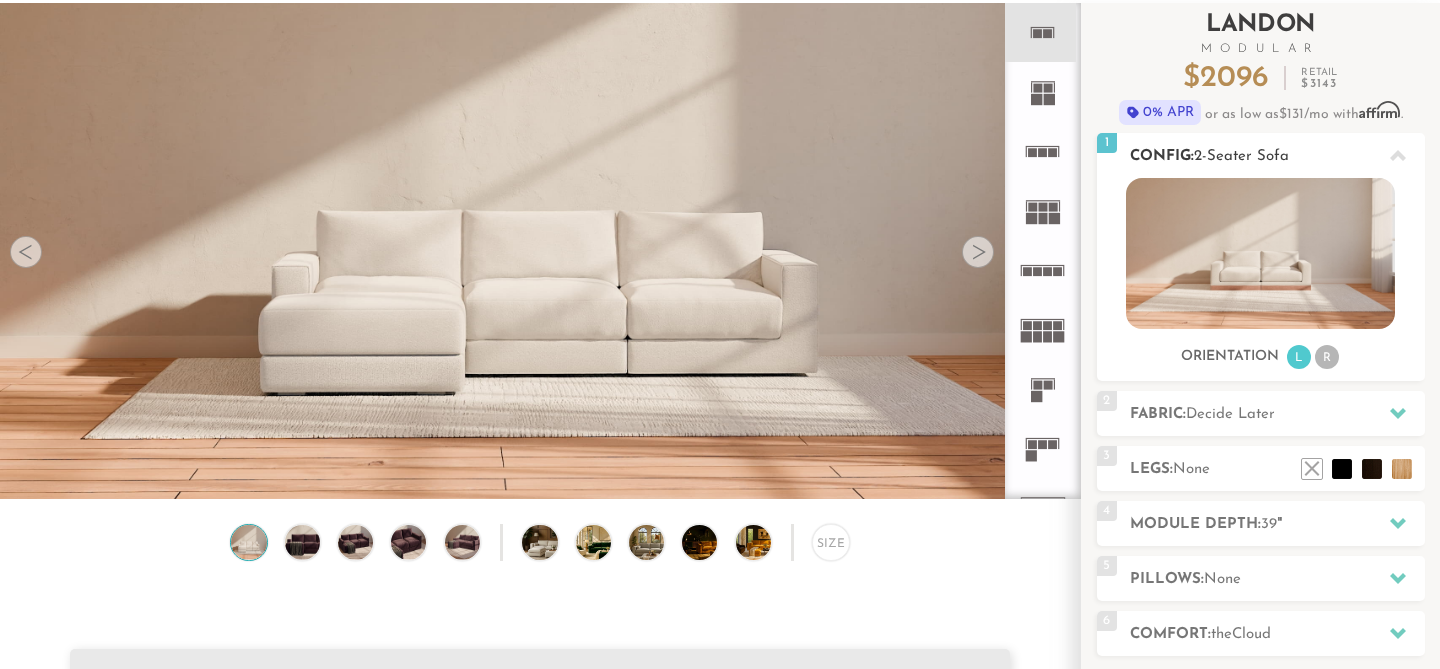scroll, scrollTop: 115, scrollLeft: 0, axis: vertical 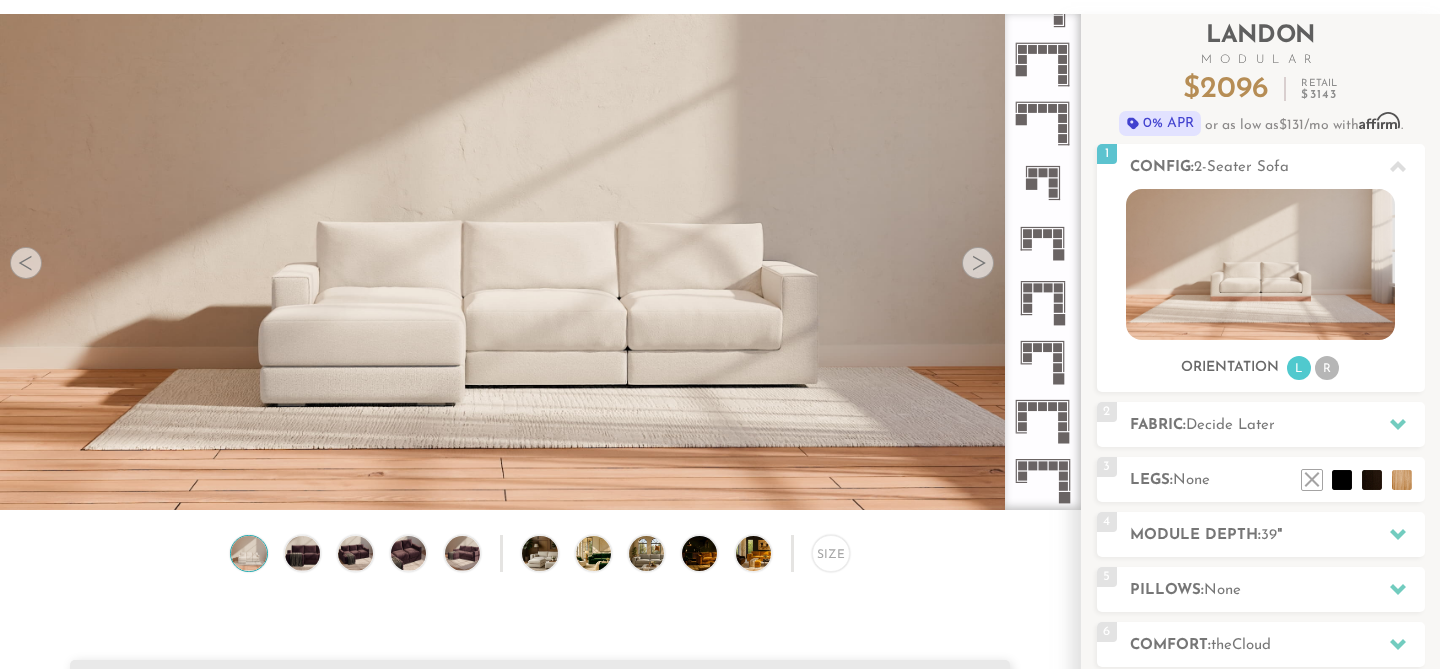 click 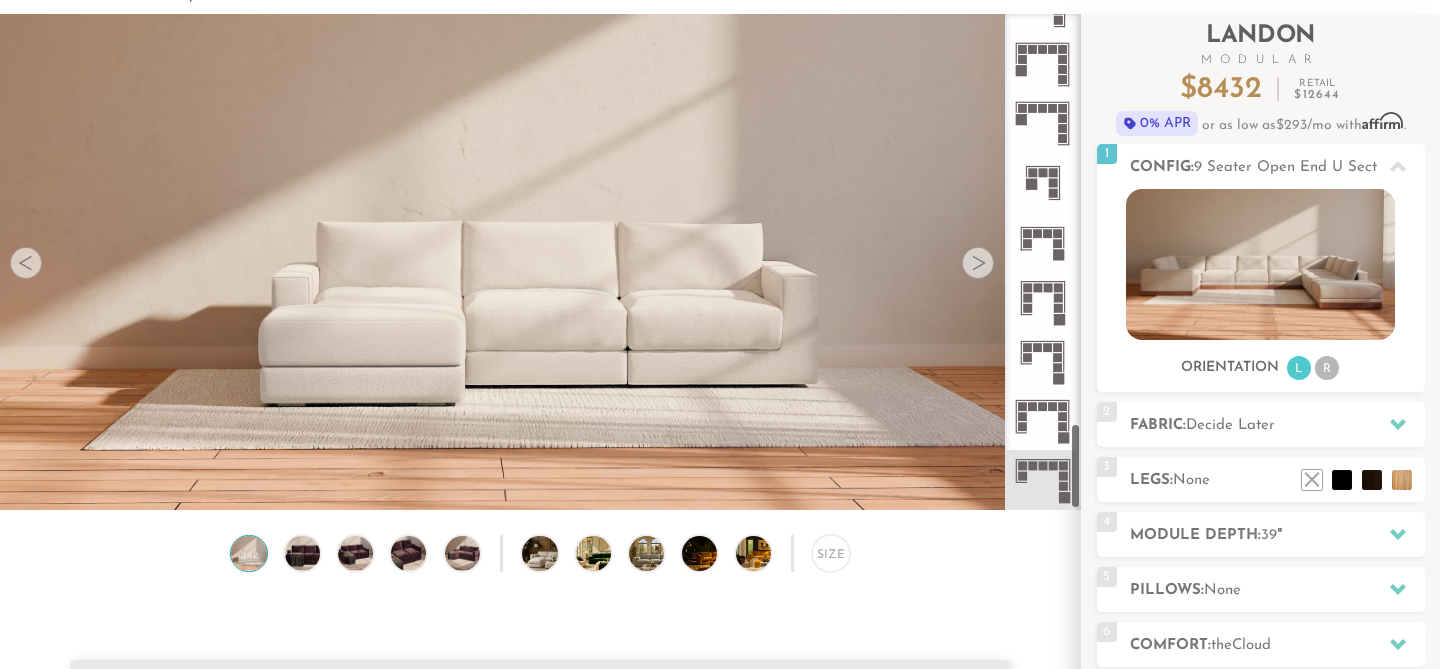 click 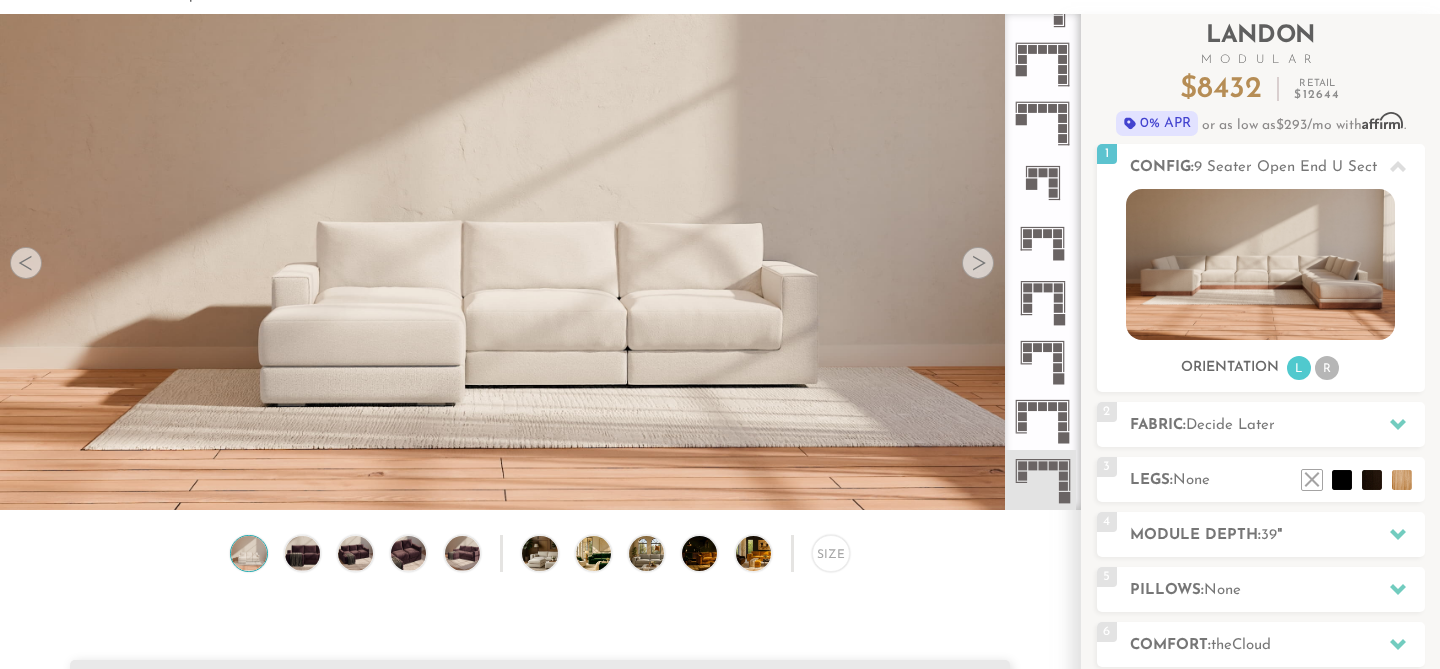click at bounding box center (978, 263) 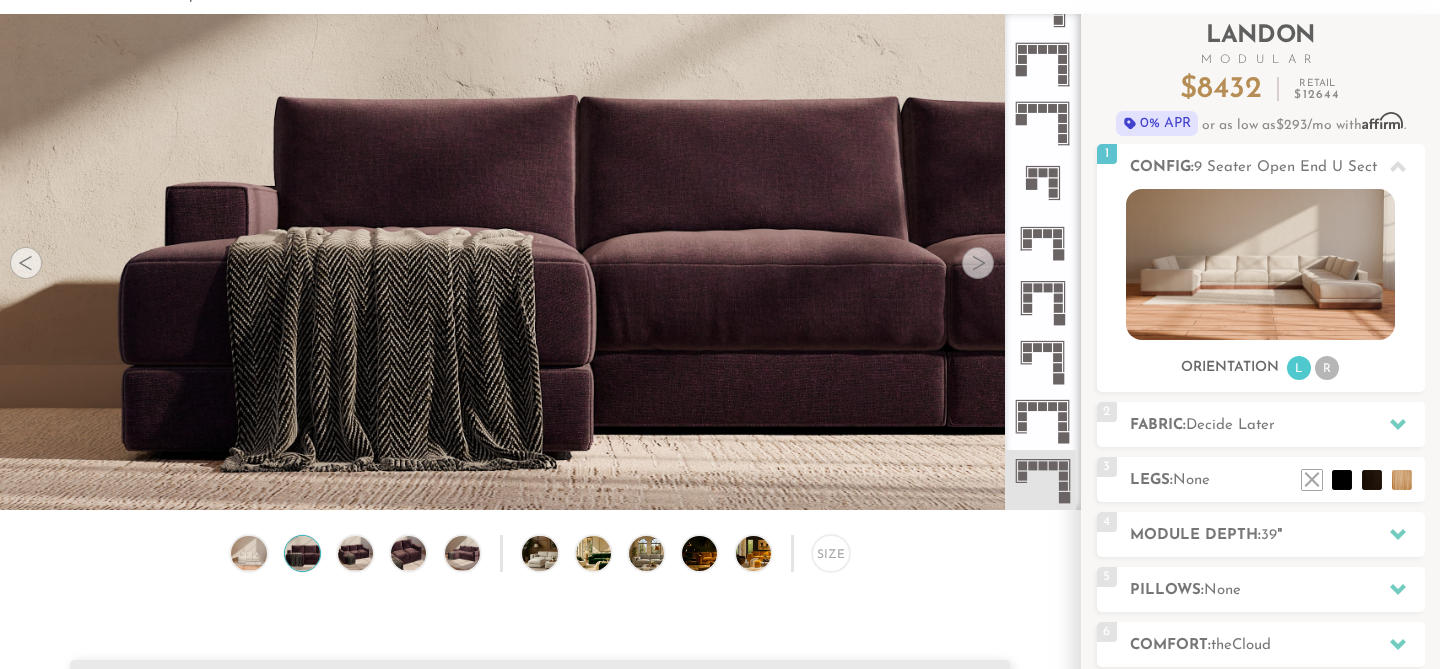 click at bounding box center (978, 263) 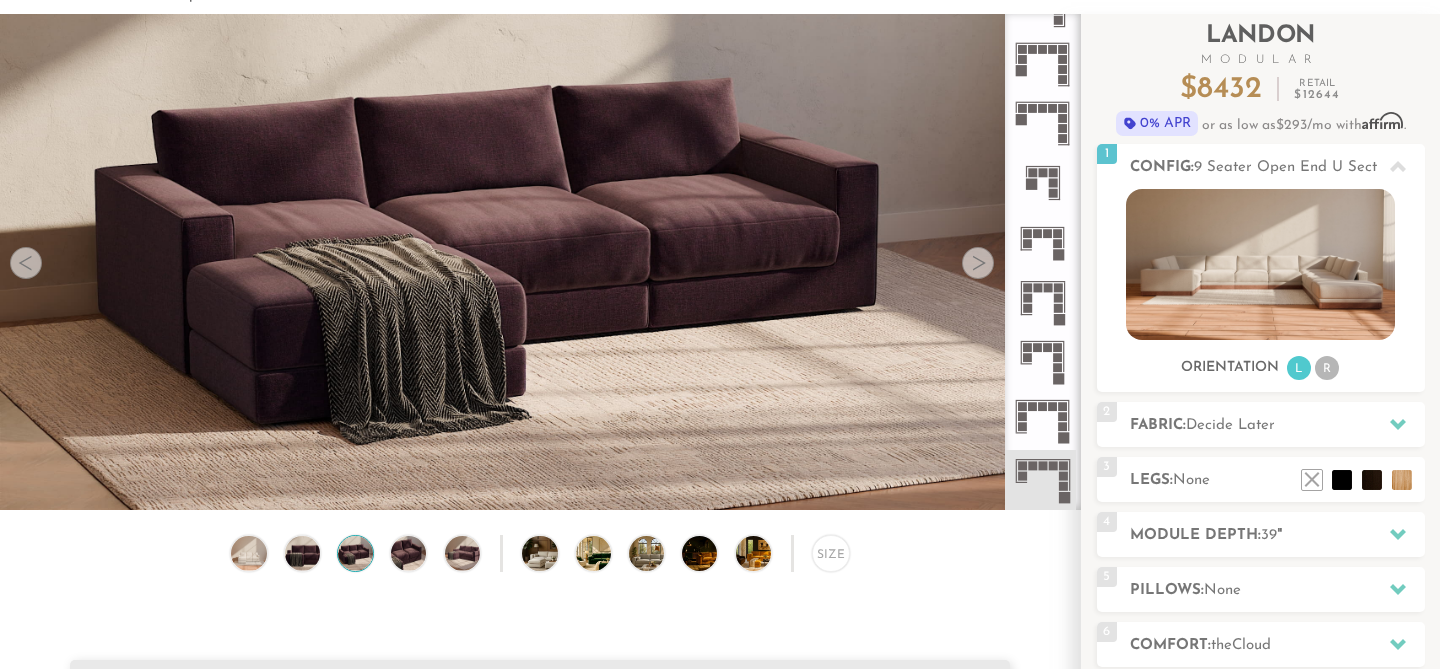 click at bounding box center [978, 263] 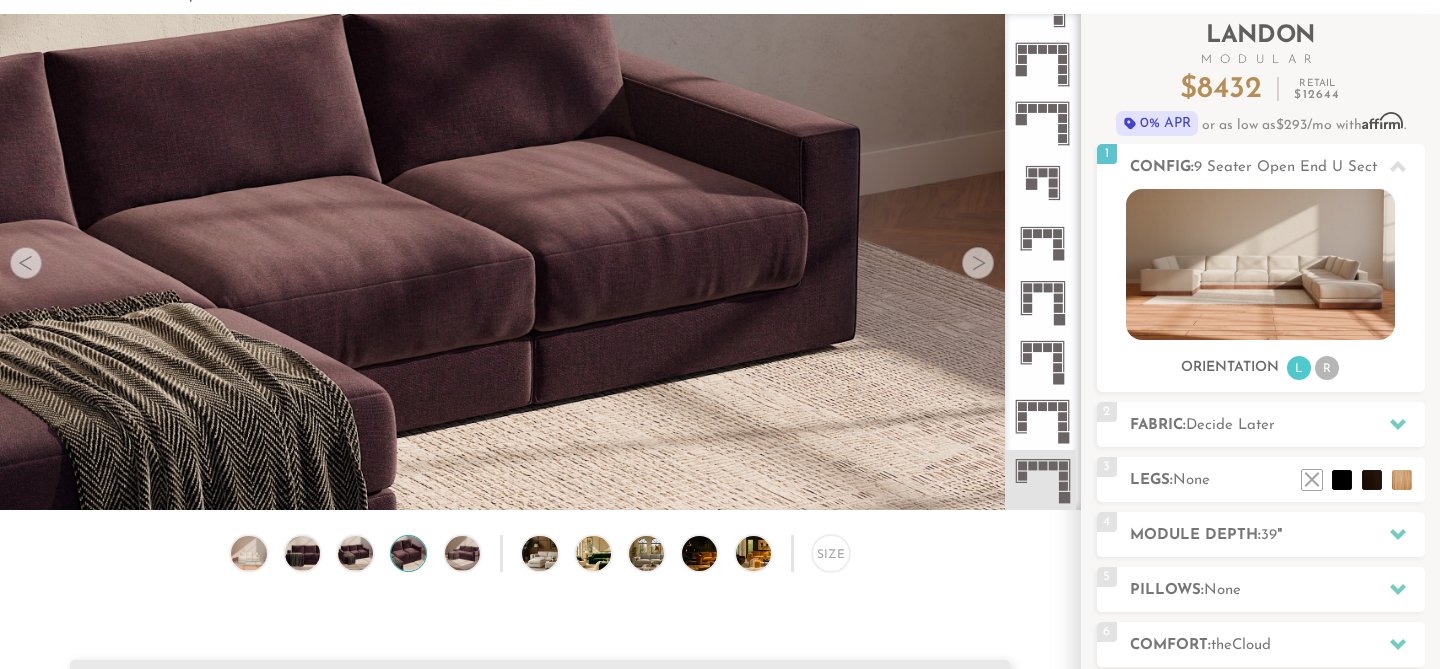click at bounding box center (978, 263) 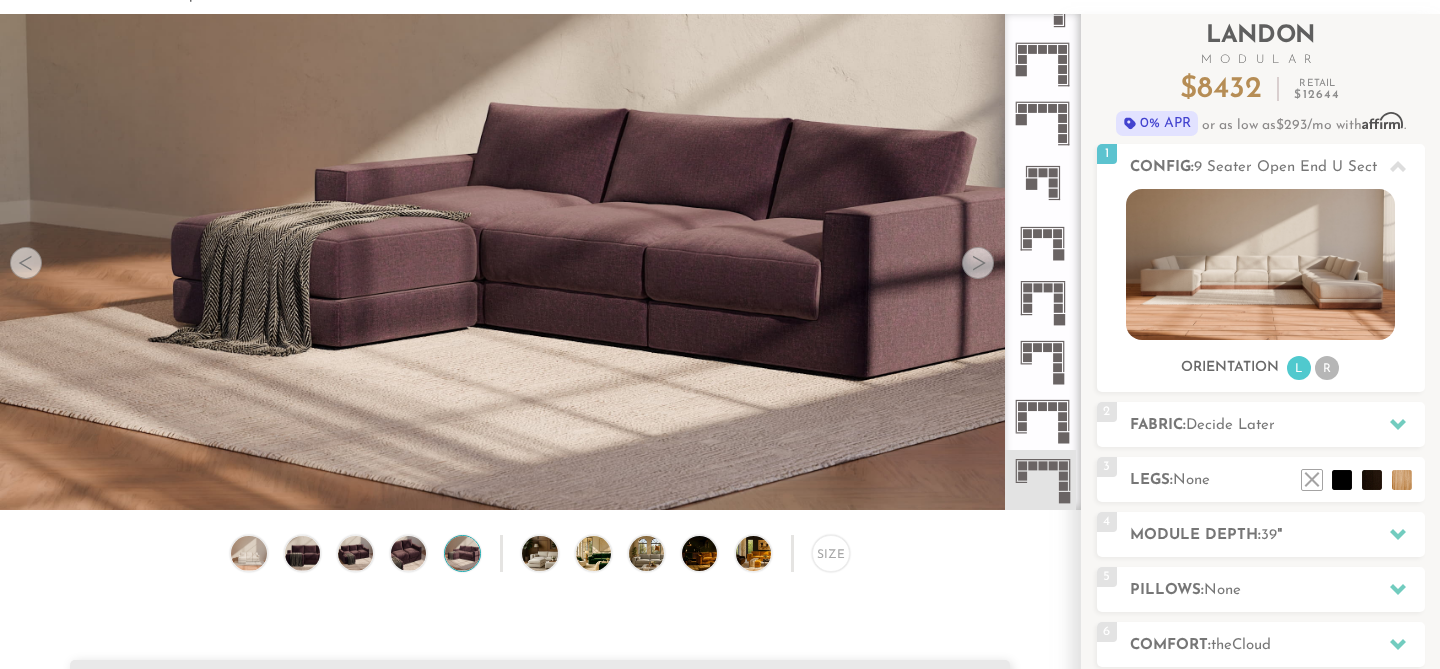 click at bounding box center [978, 263] 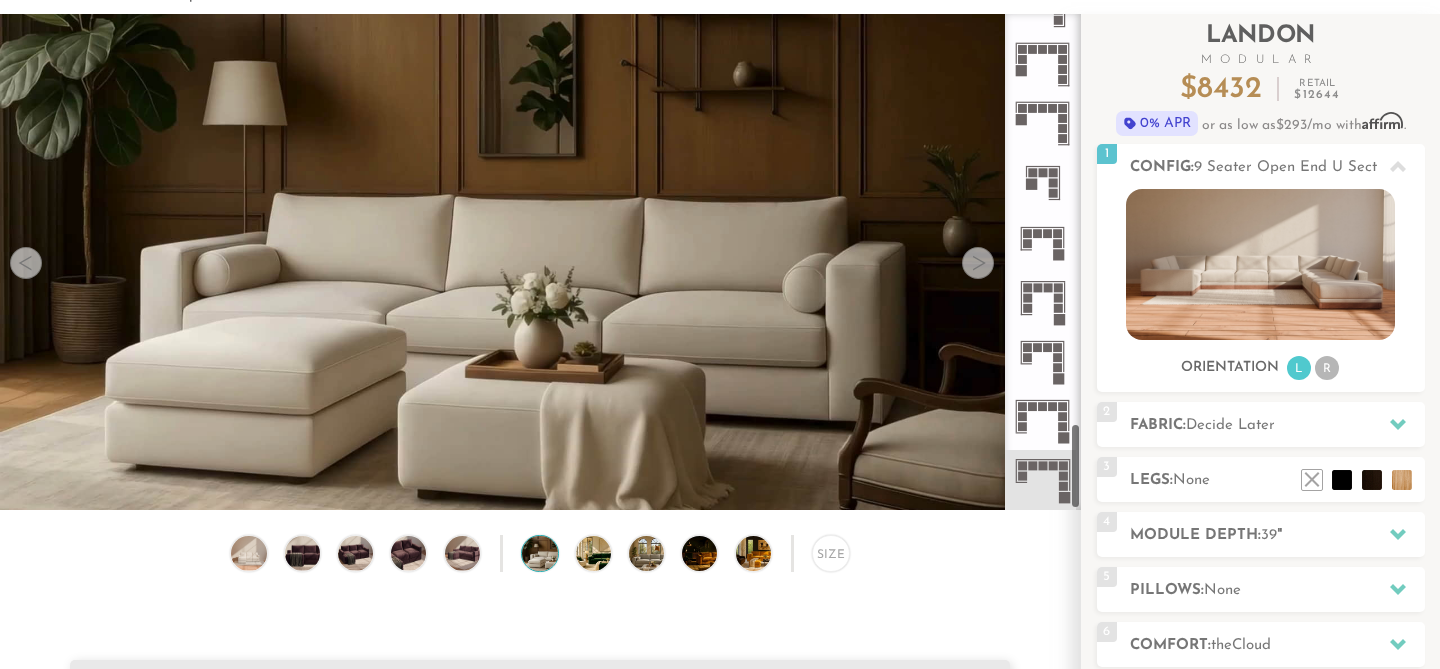 click 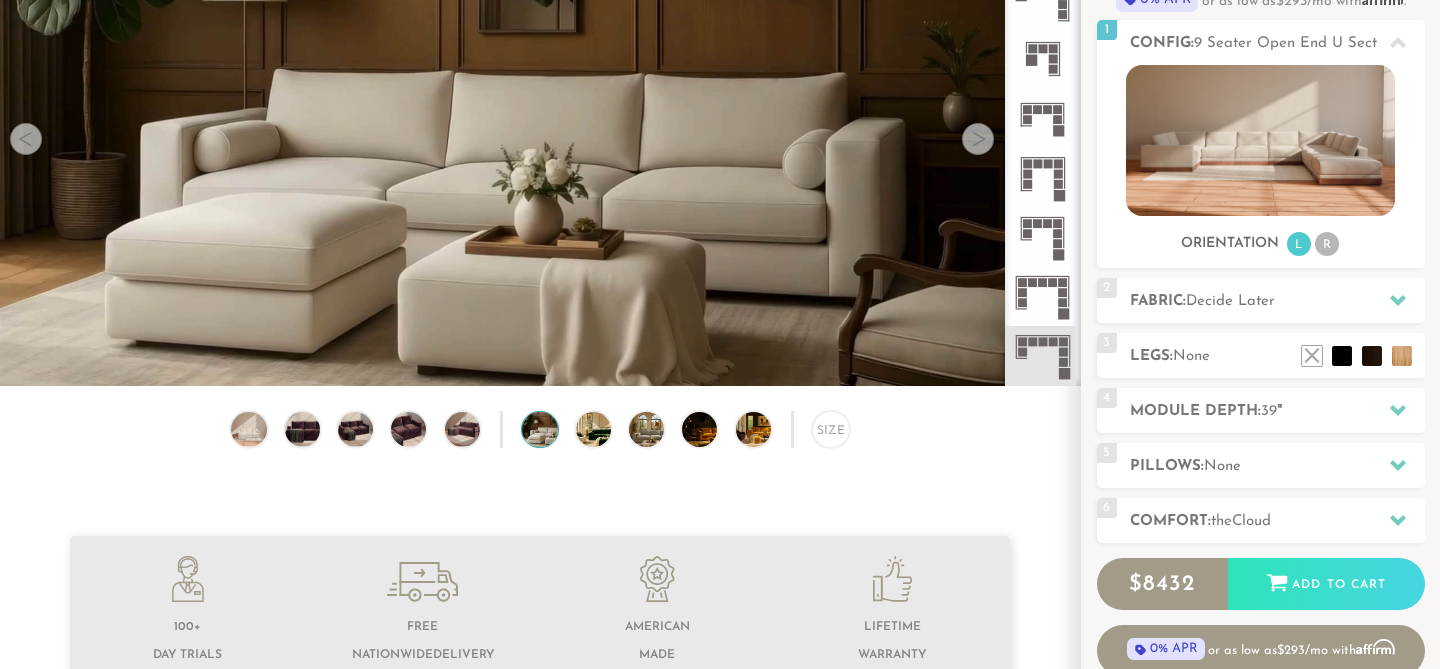scroll, scrollTop: 244, scrollLeft: 0, axis: vertical 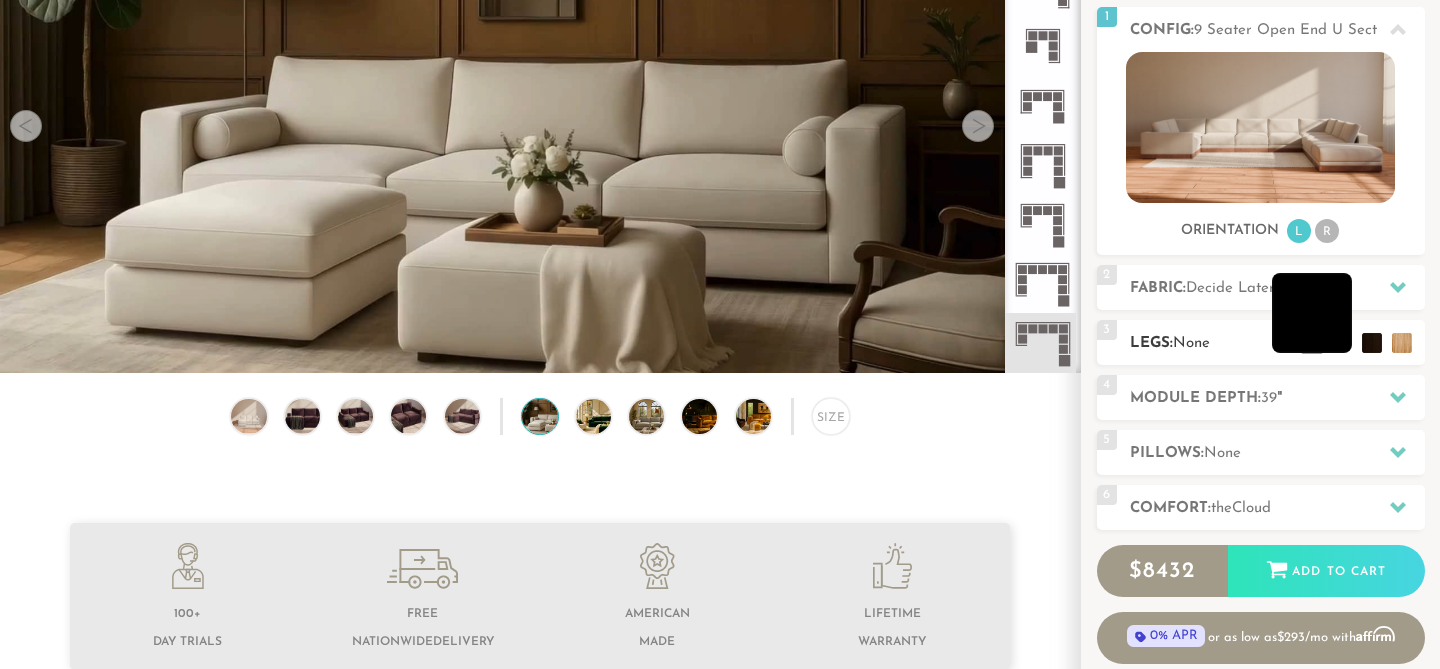 click at bounding box center (1312, 313) 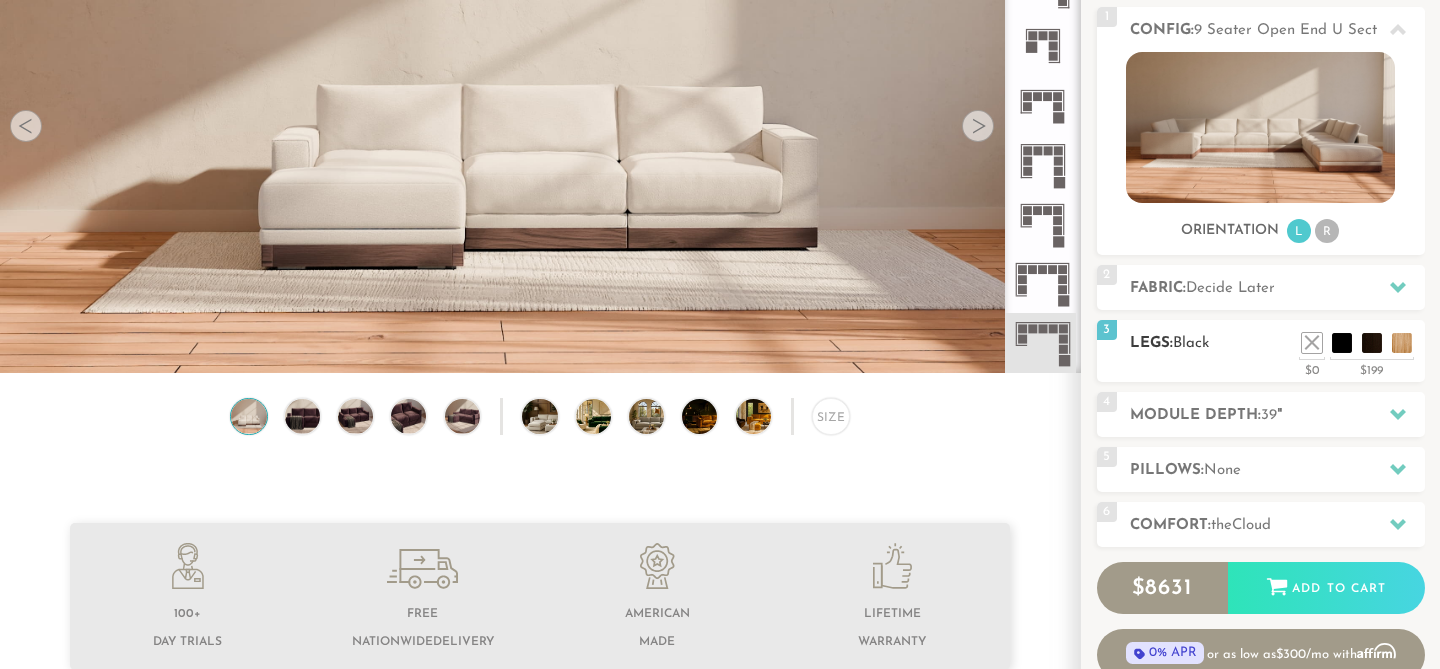 click at bounding box center (1357, 338) 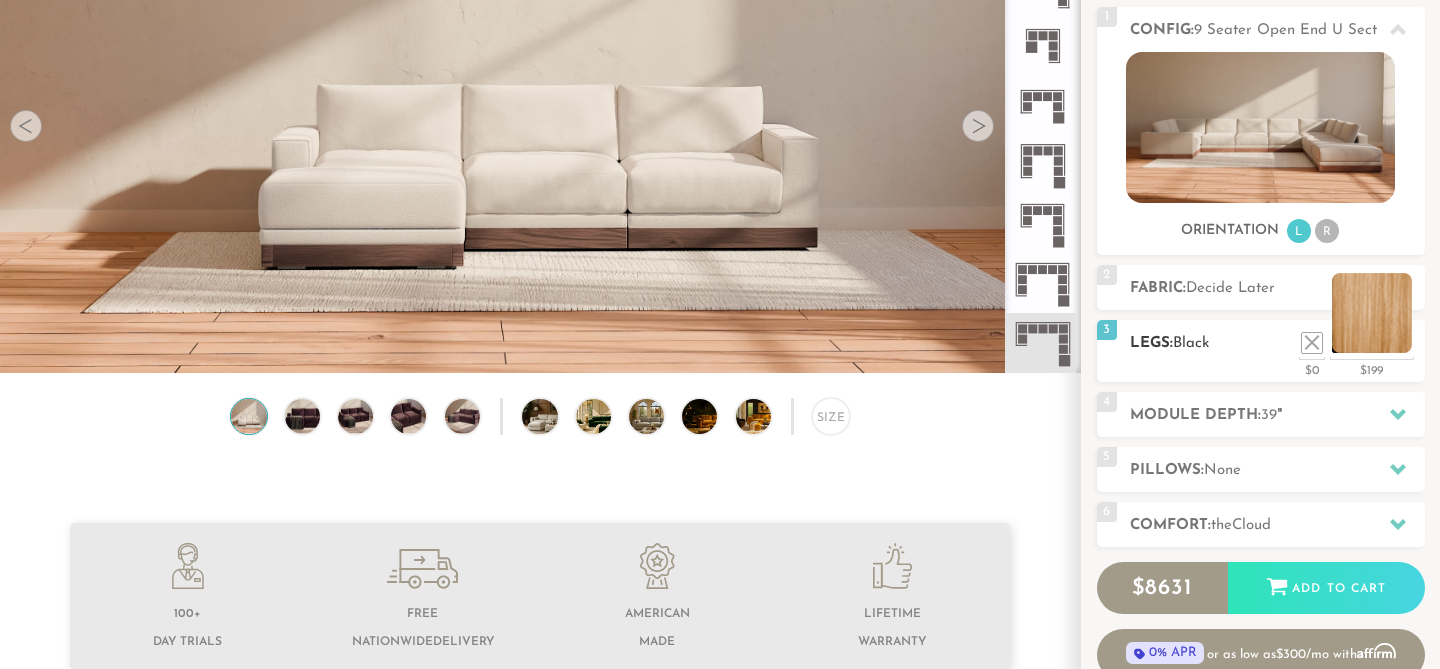click at bounding box center (1372, 313) 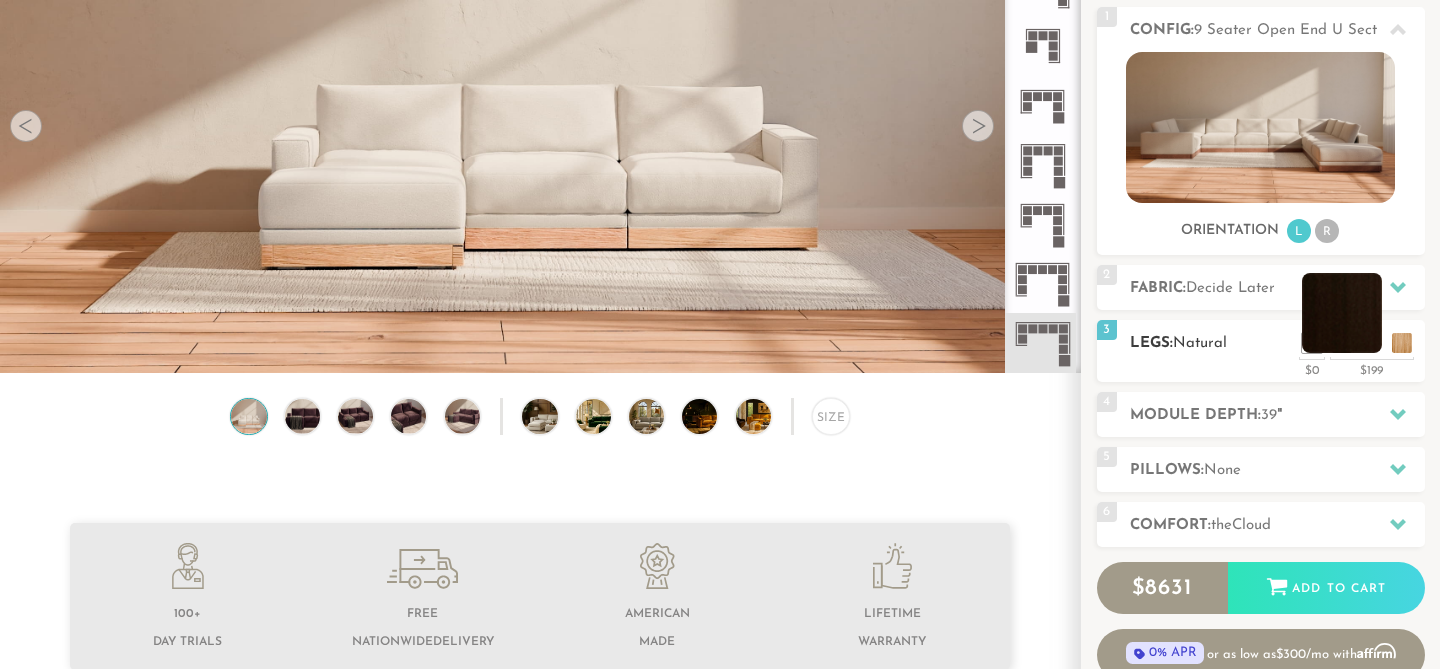 click on "3
Legs:  Natural
$0 $199
Nailheads:" at bounding box center (1261, 351) 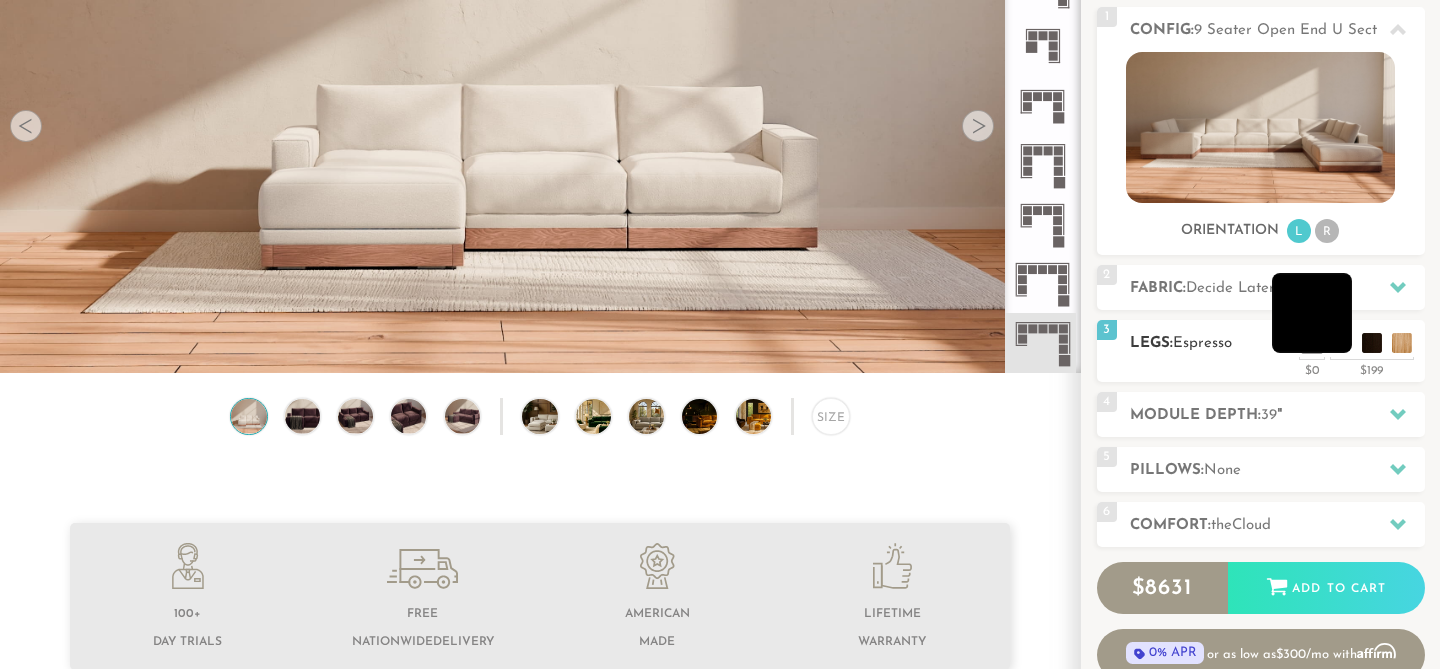 click at bounding box center (1312, 313) 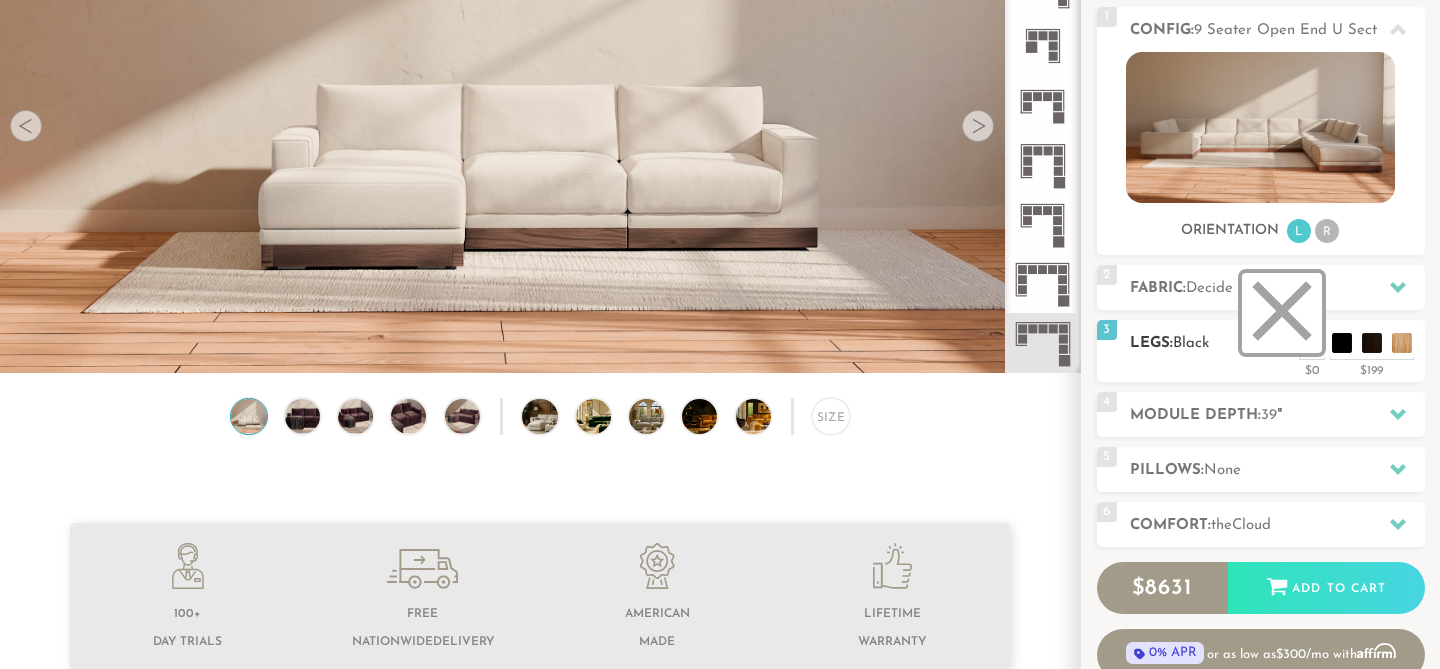 click at bounding box center (1282, 313) 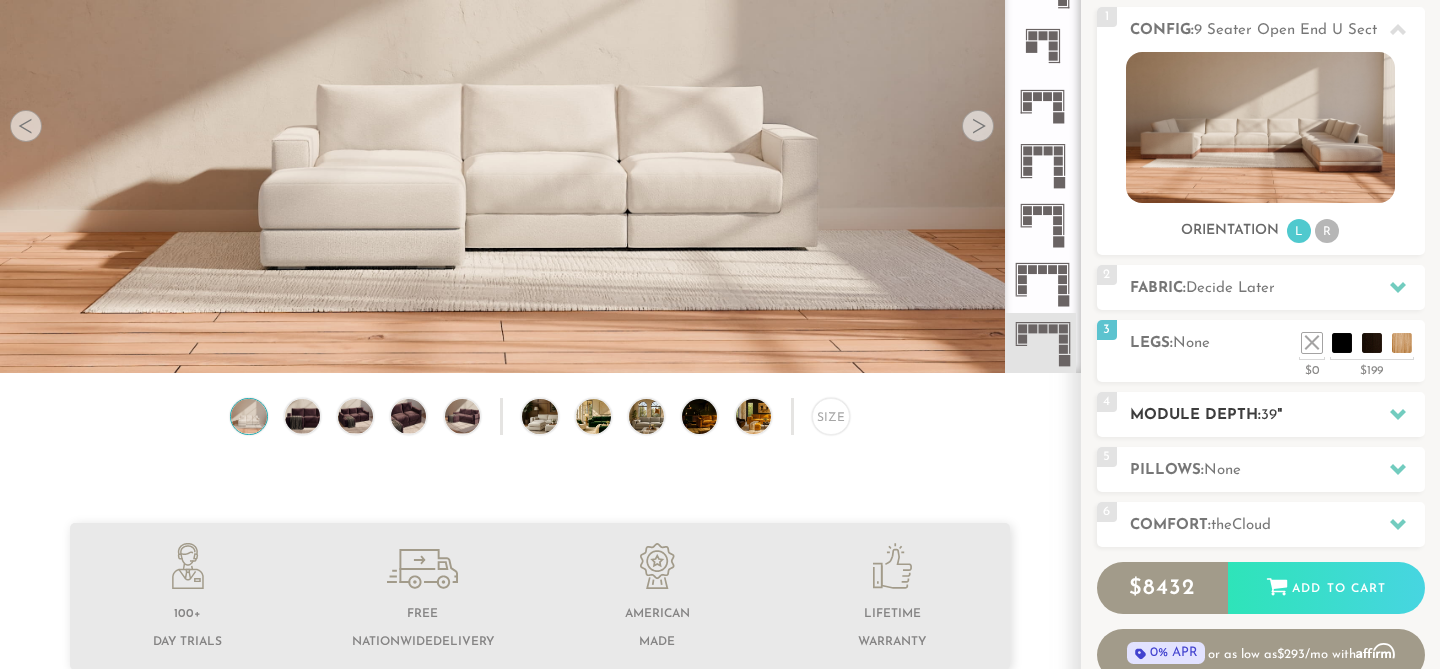 click on "Module Depth: 39 "" at bounding box center [1277, 415] 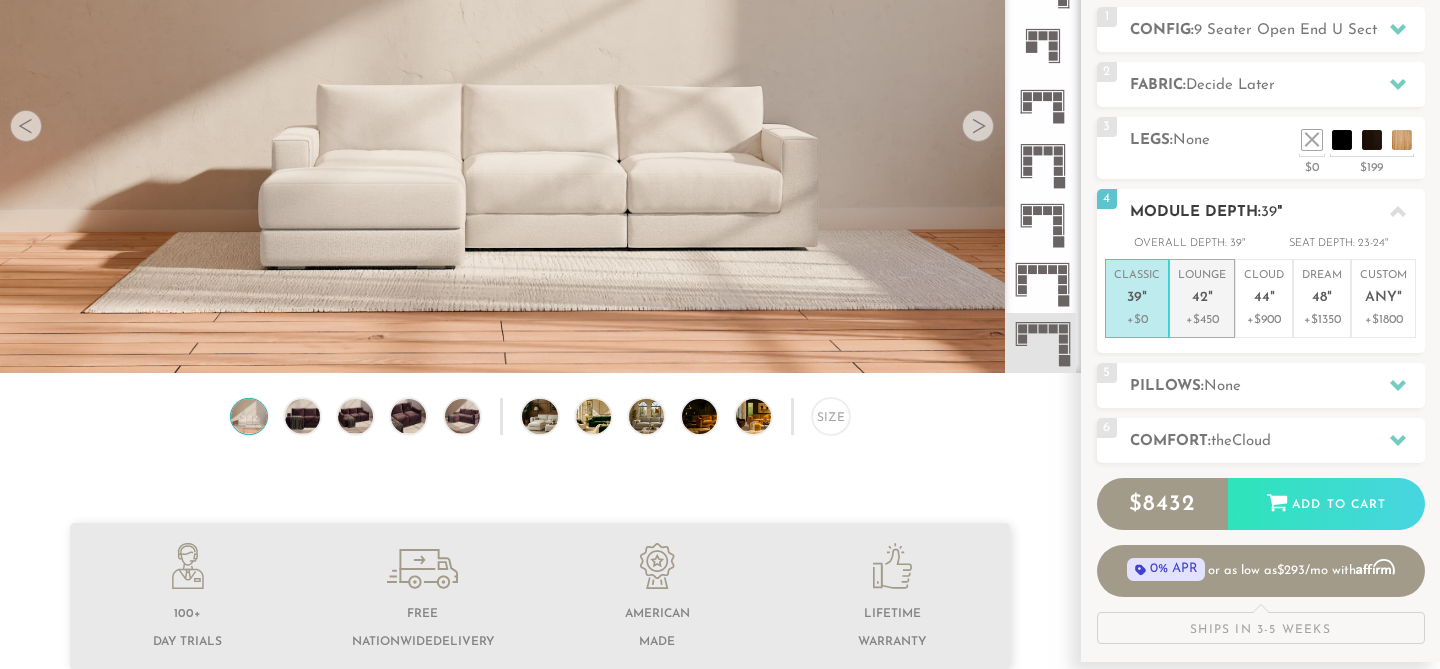click on "+$450" at bounding box center [1202, 320] 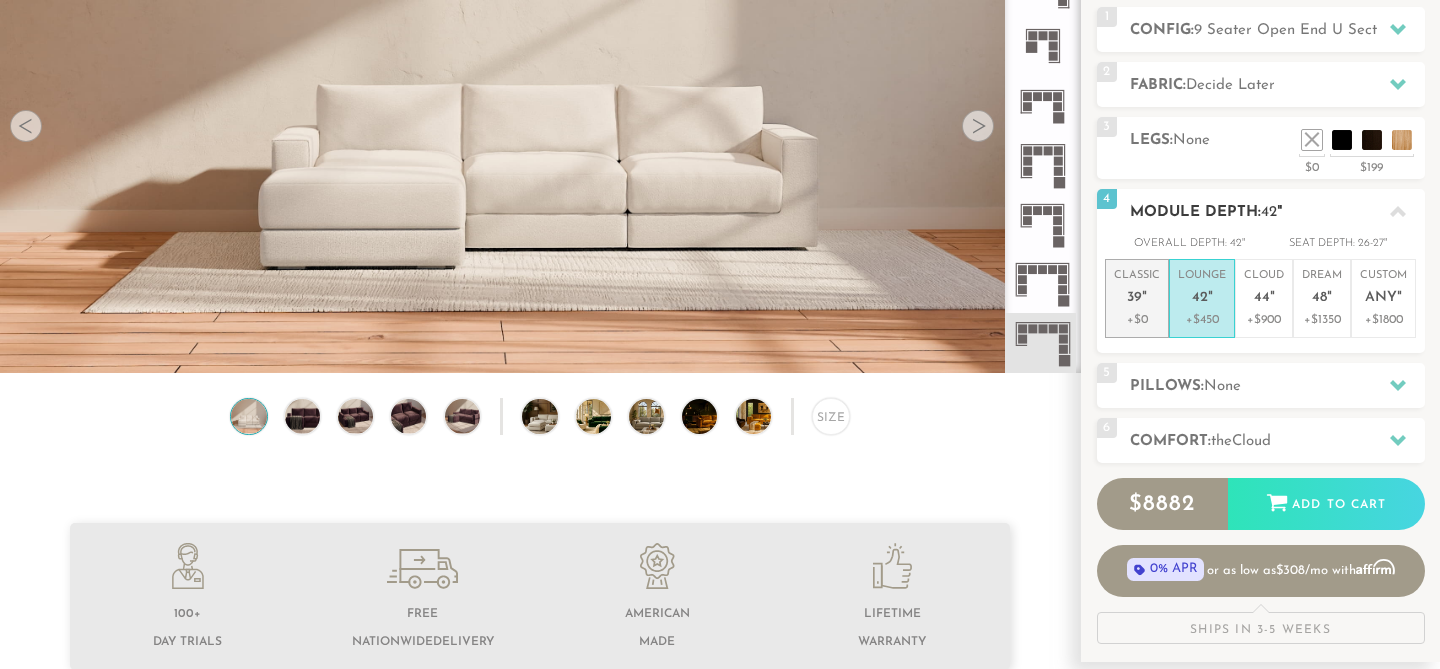 click on "Classic 39 "" at bounding box center [1137, 289] 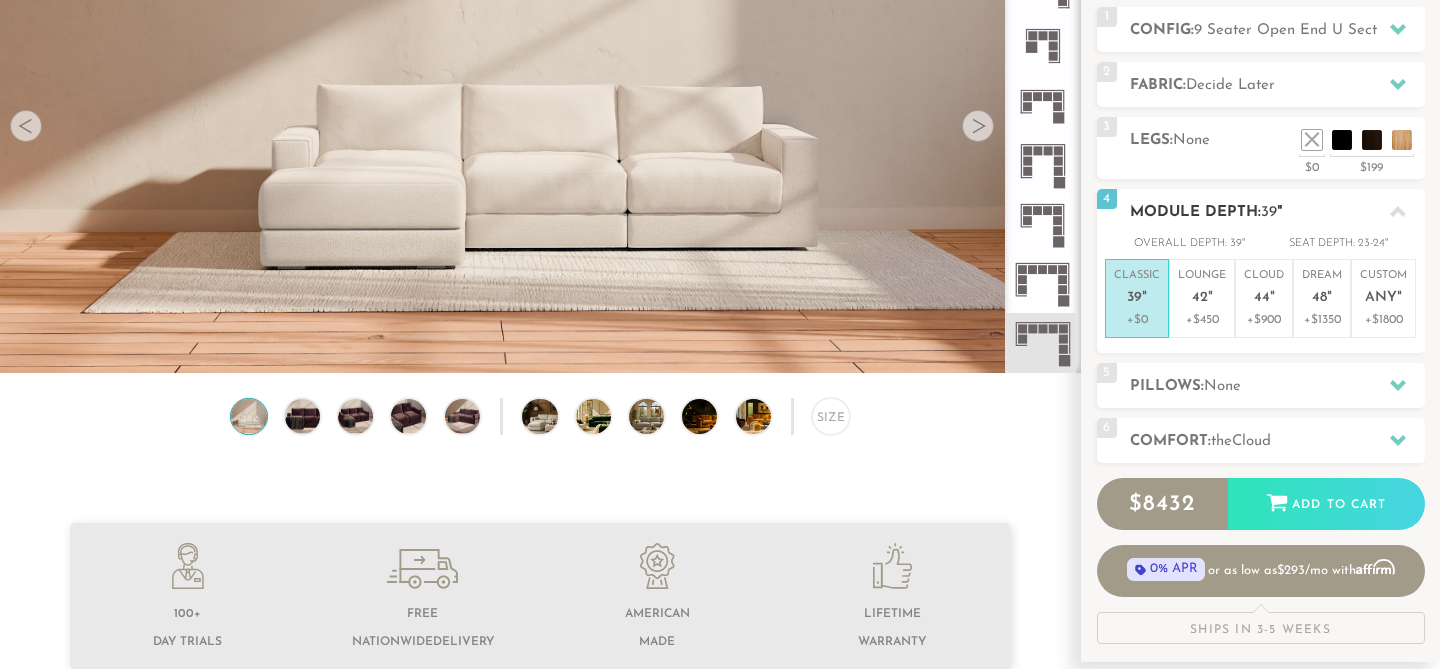 click at bounding box center [1398, 211] 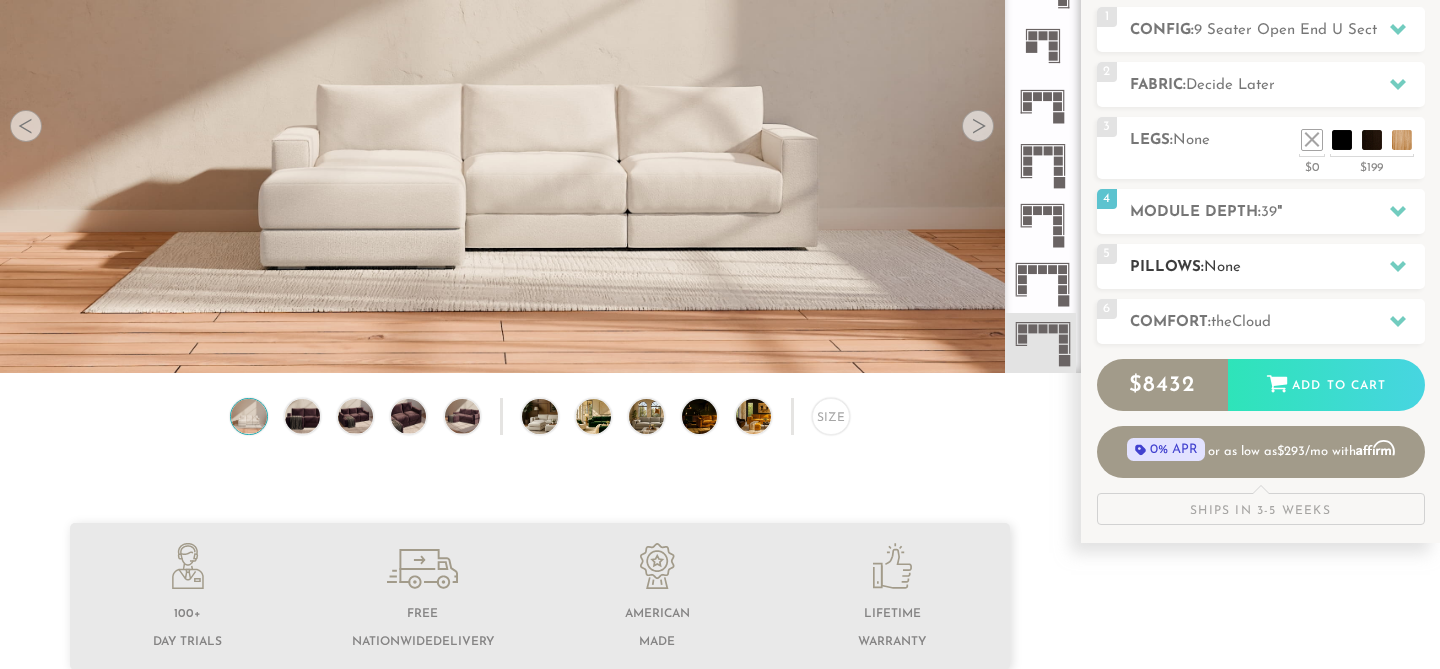 drag, startPoint x: 1359, startPoint y: 270, endPoint x: 1257, endPoint y: 271, distance: 102.0049 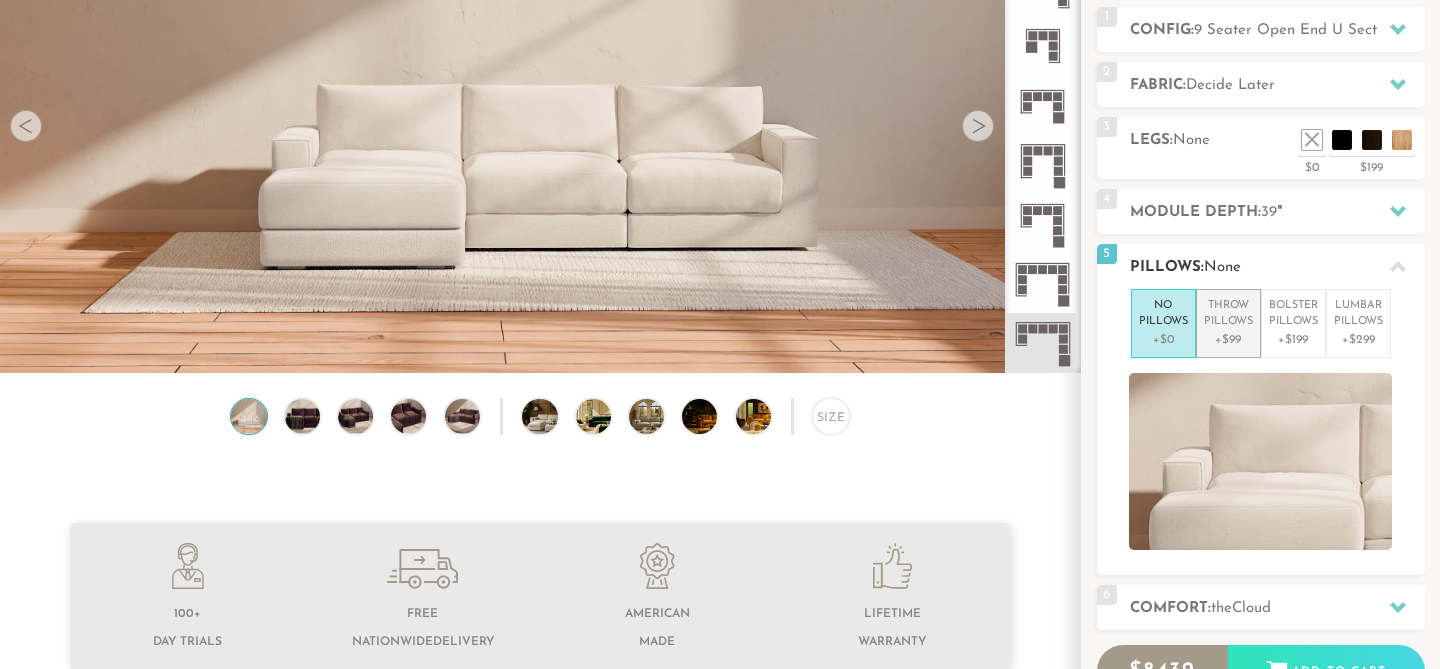 click on "Throw Pillows" at bounding box center [1228, 314] 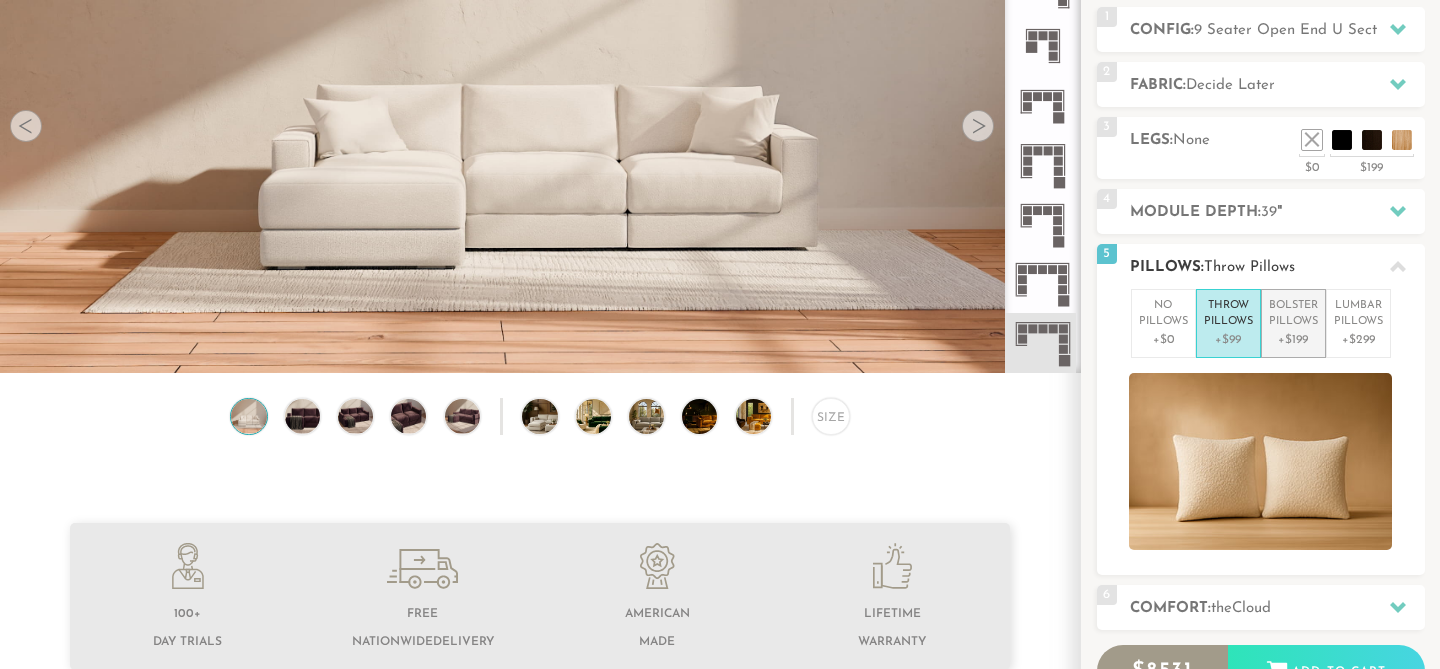 click on "+$199" at bounding box center [1293, 340] 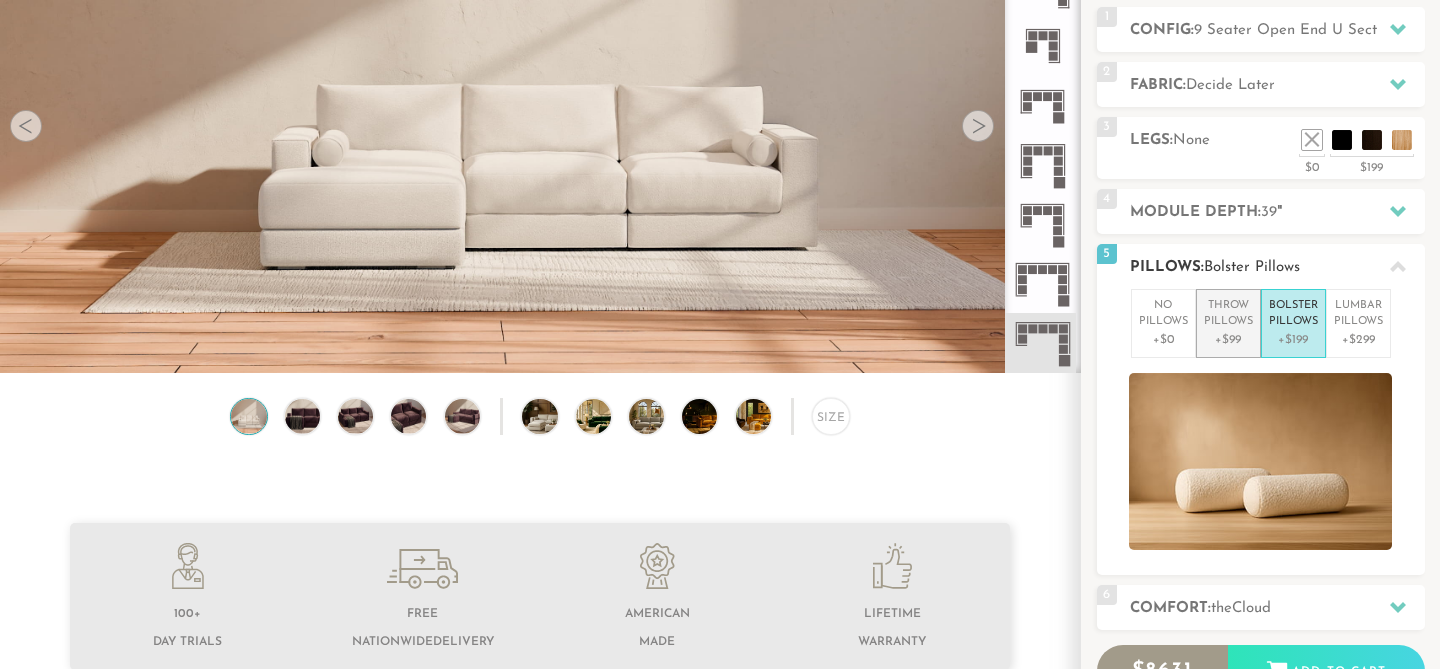 click on "Throw Pillows" at bounding box center [1228, 314] 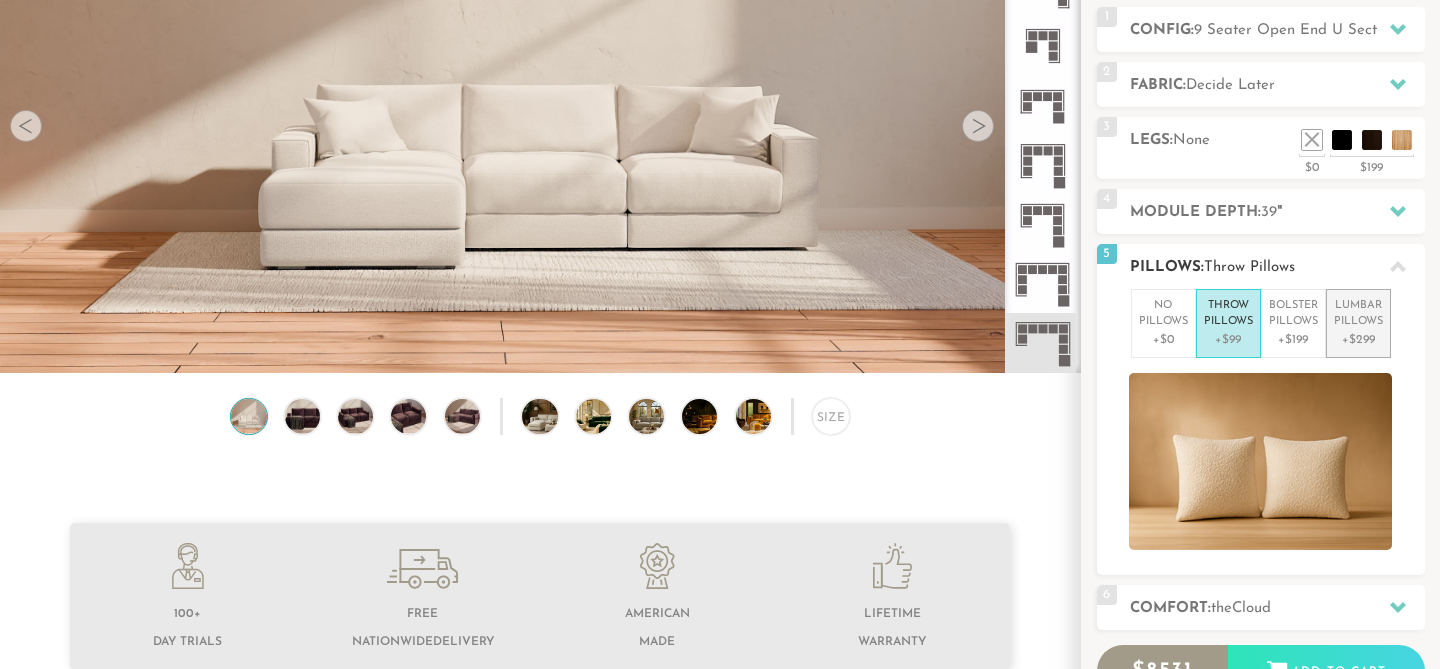 click on "Lumbar Pillows" at bounding box center [1358, 314] 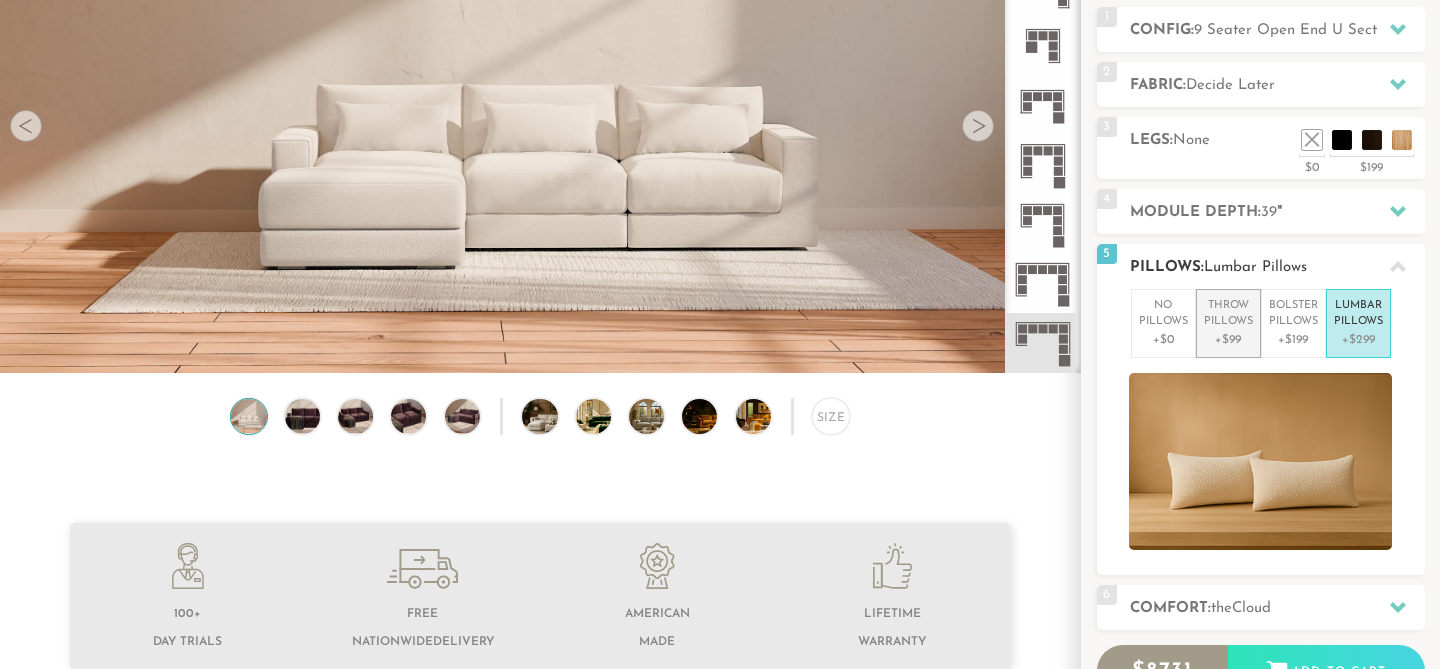click on "Throw Pillows" at bounding box center (1228, 314) 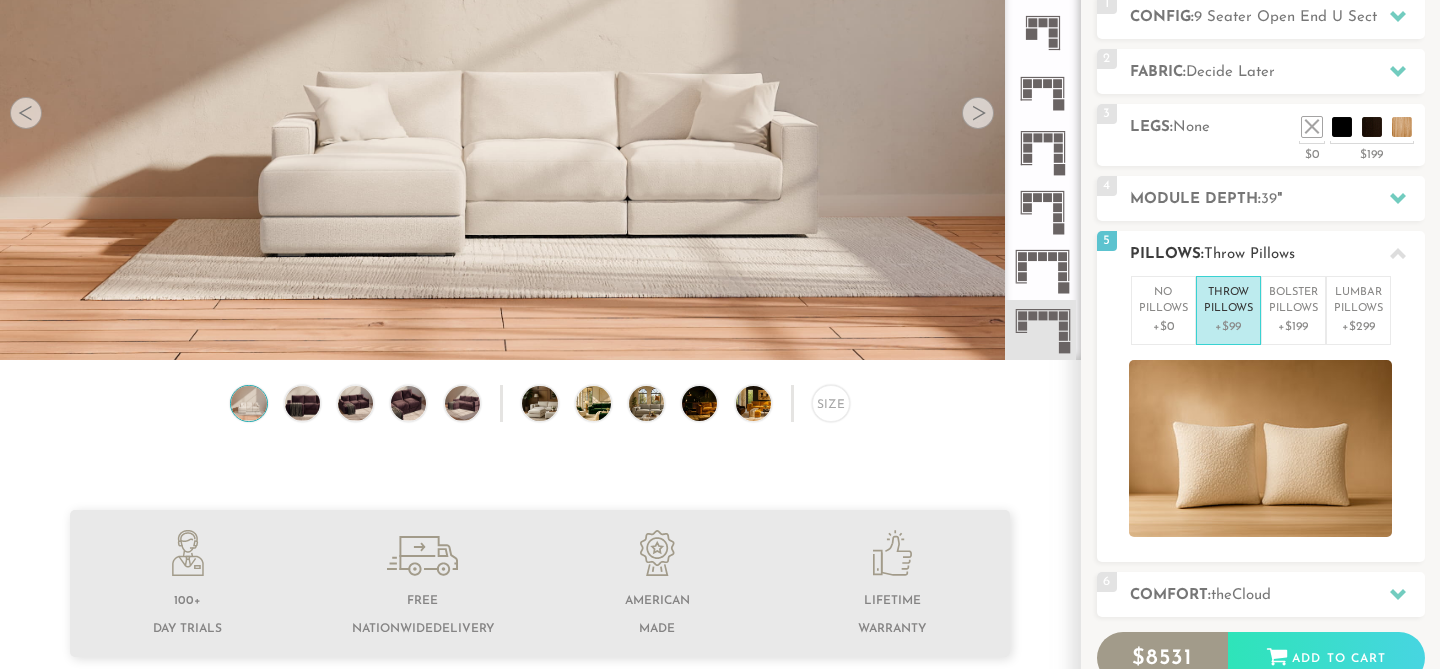 scroll, scrollTop: 265, scrollLeft: 0, axis: vertical 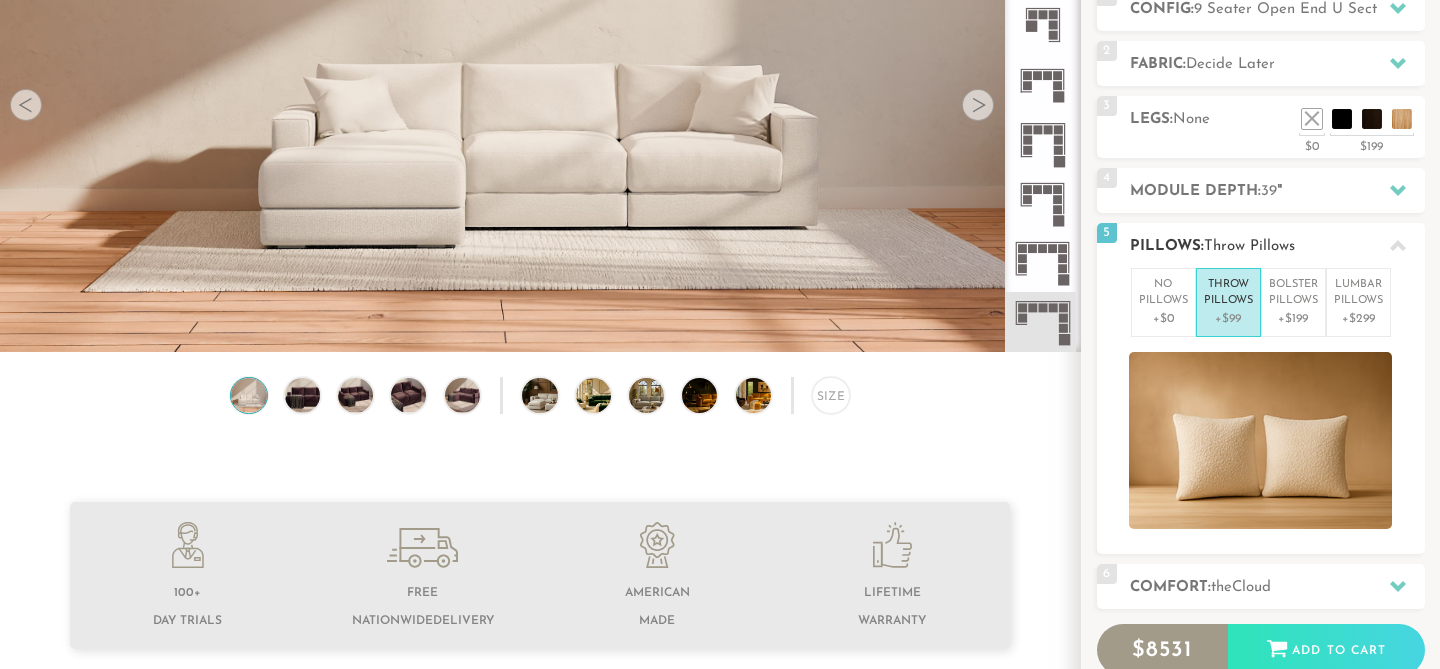 click on "+$99" at bounding box center (1228, 319) 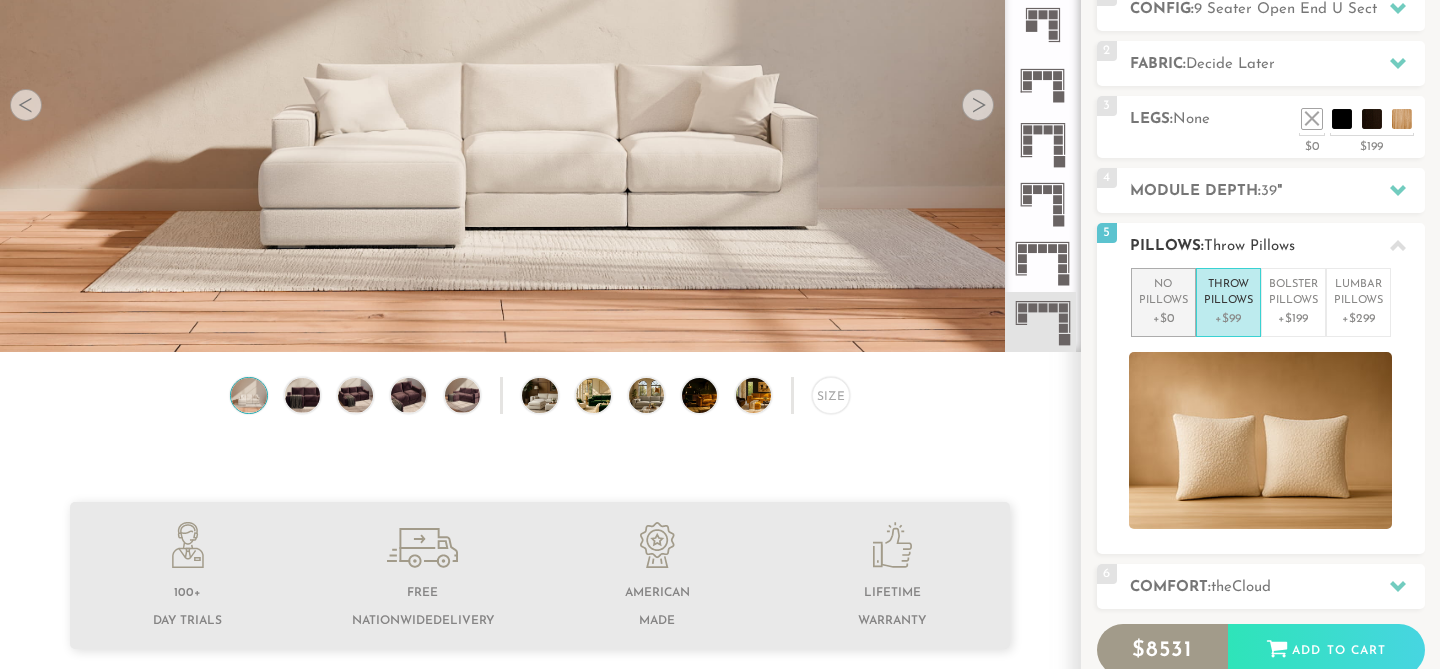 click on "No Pillows" at bounding box center (1163, 293) 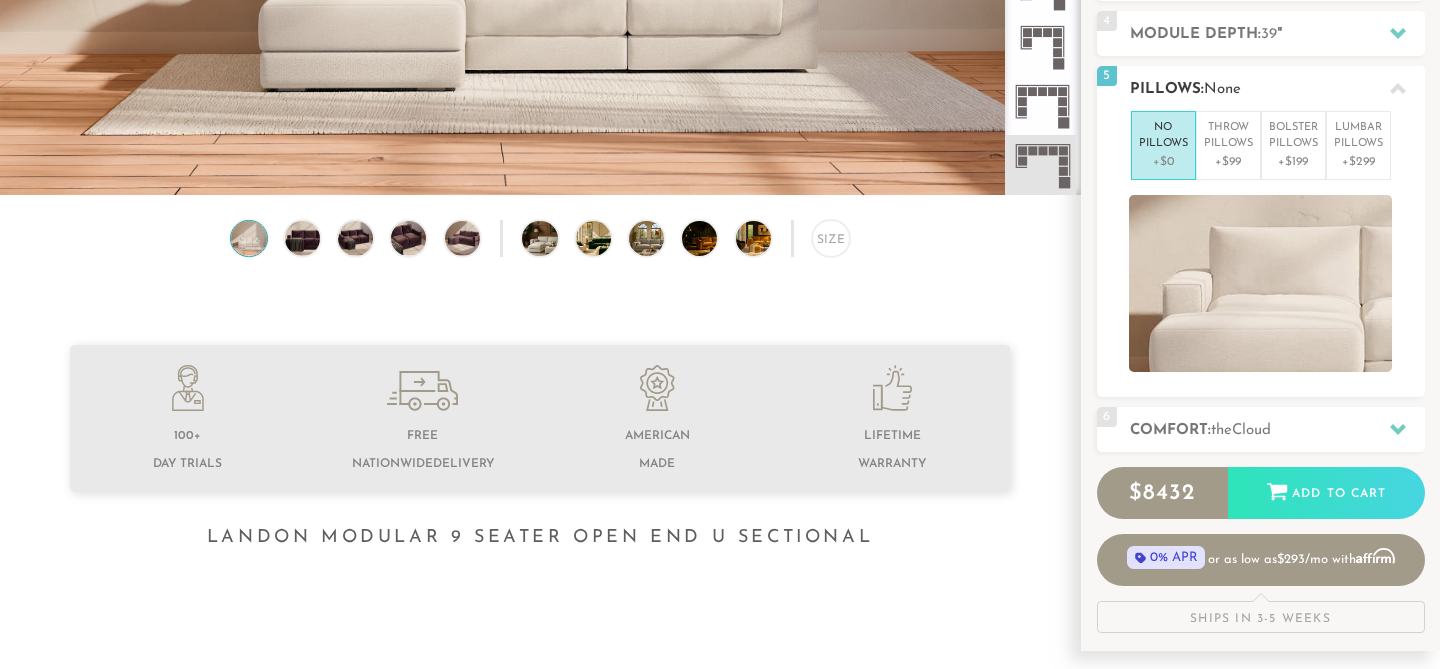 scroll, scrollTop: 428, scrollLeft: 0, axis: vertical 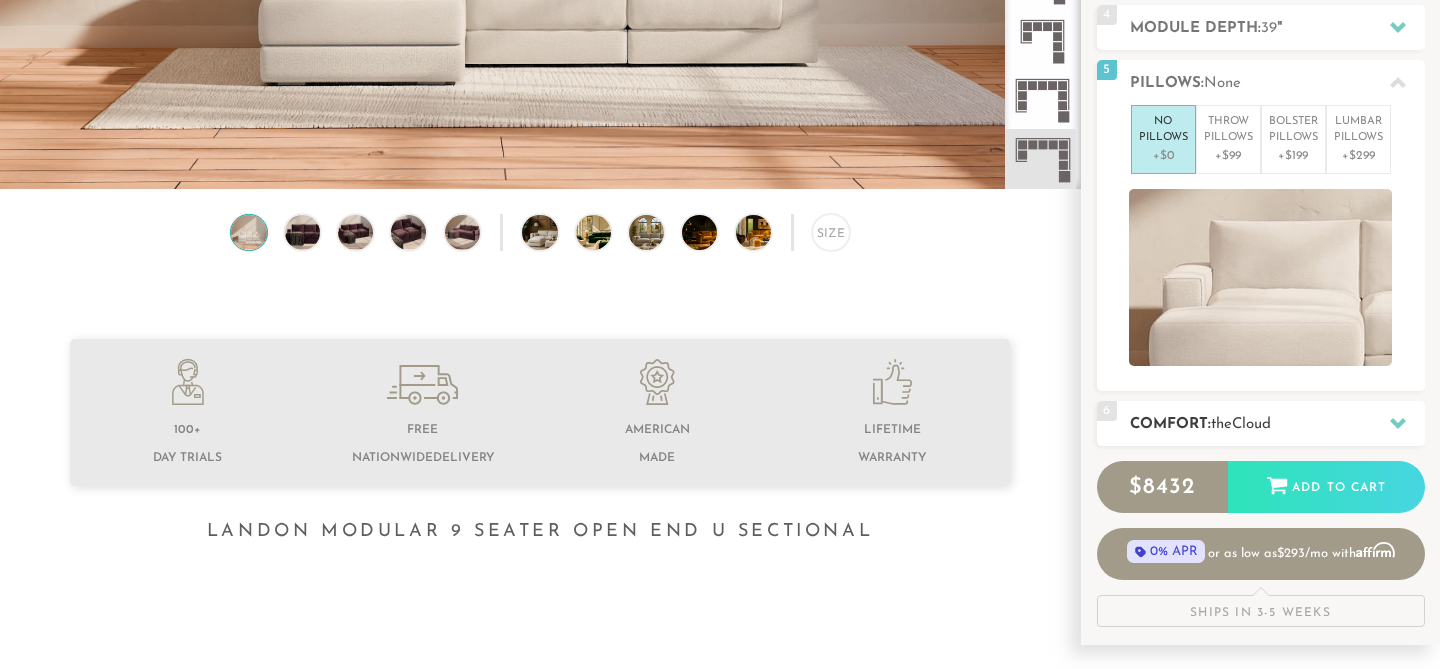 click on "the" at bounding box center (1221, 424) 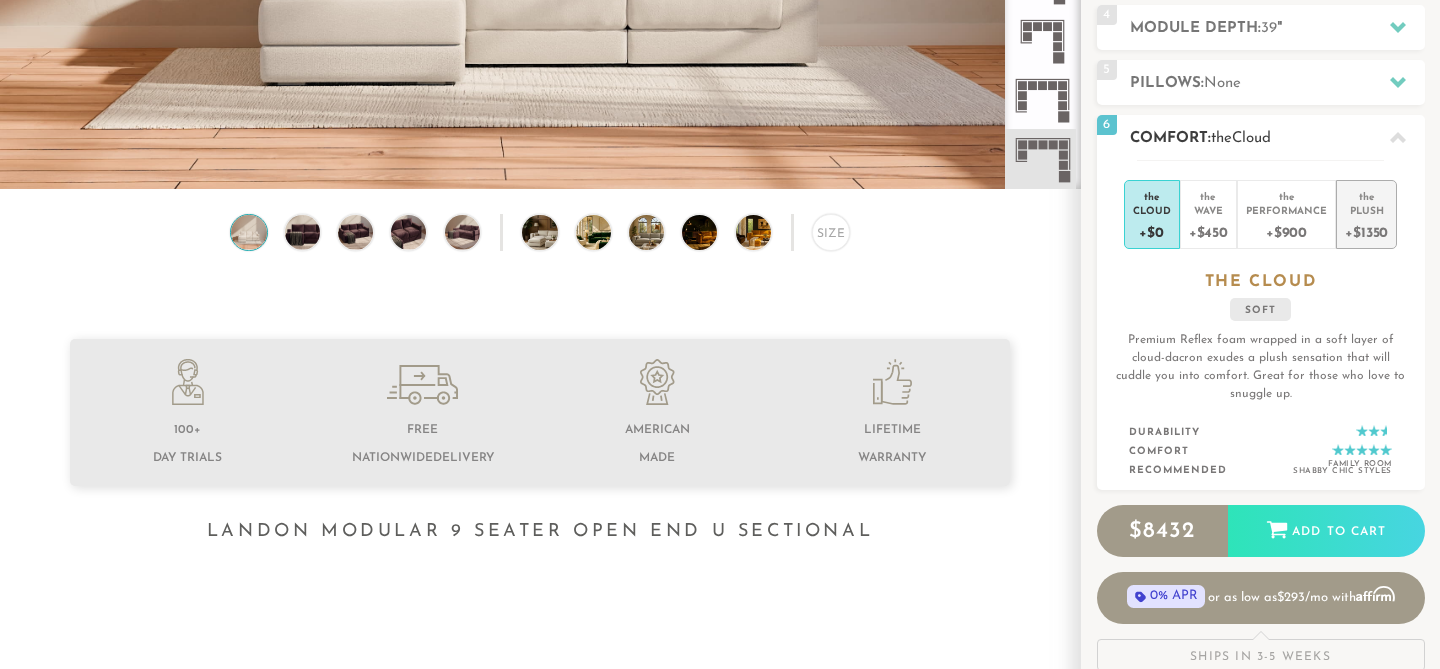 click on "Plush" at bounding box center (1366, 210) 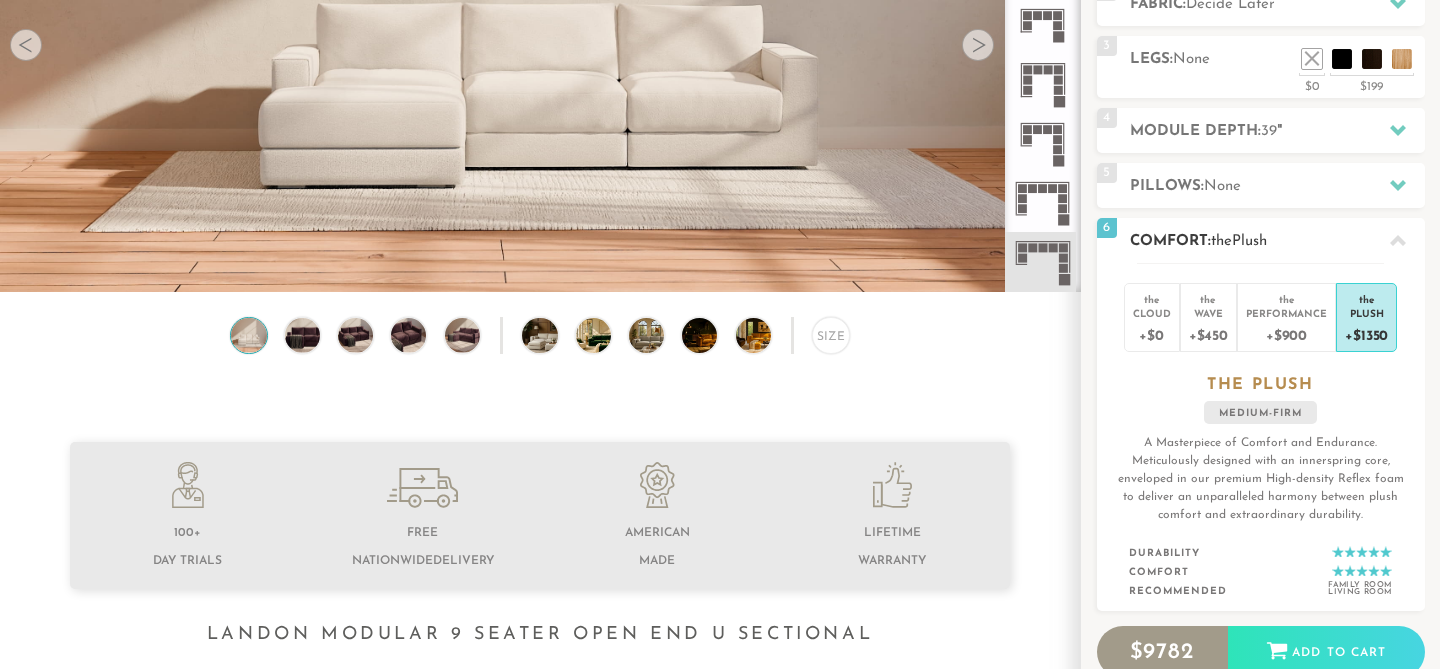 scroll, scrollTop: 324, scrollLeft: 0, axis: vertical 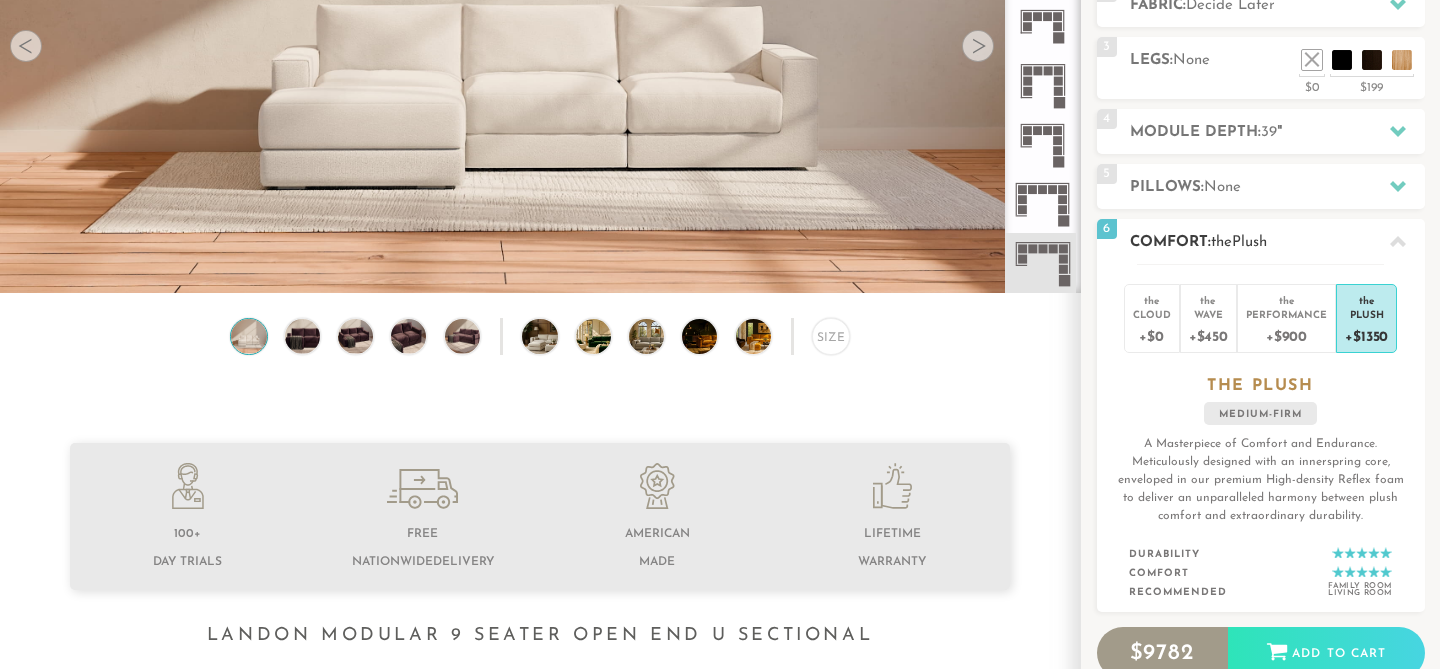 click 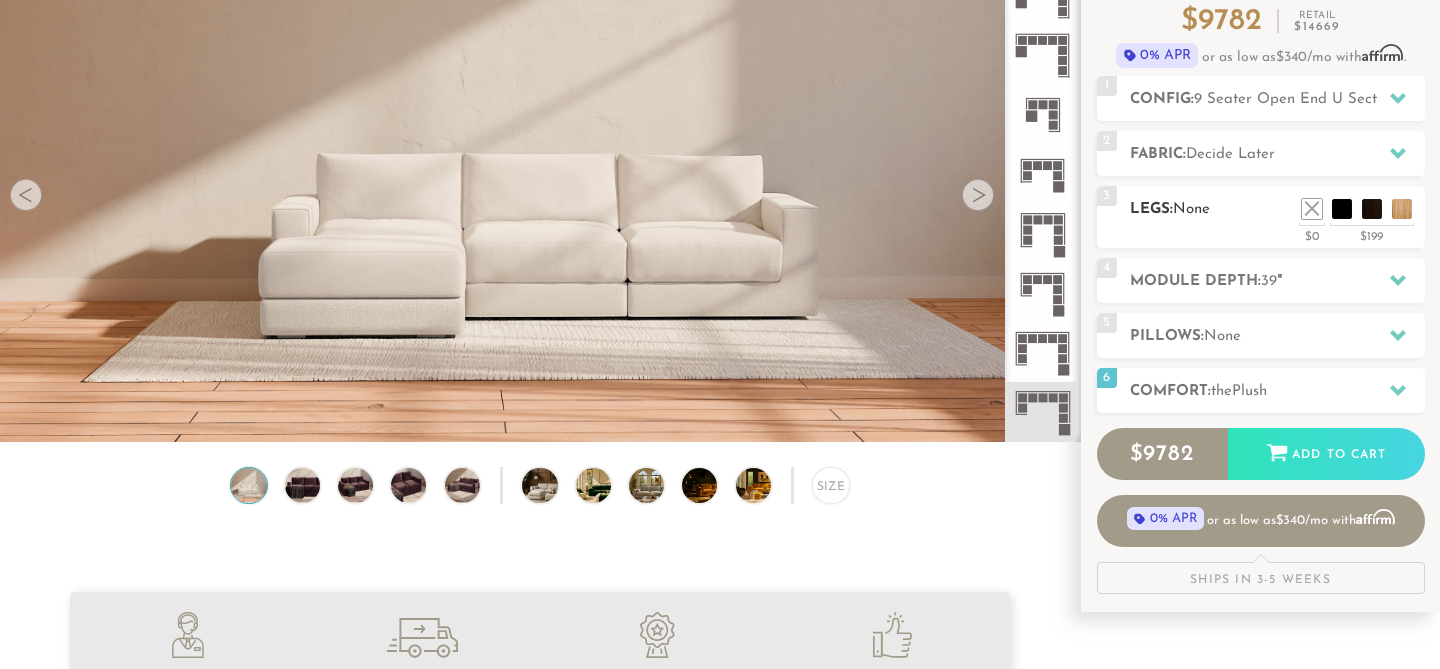 scroll, scrollTop: 170, scrollLeft: 0, axis: vertical 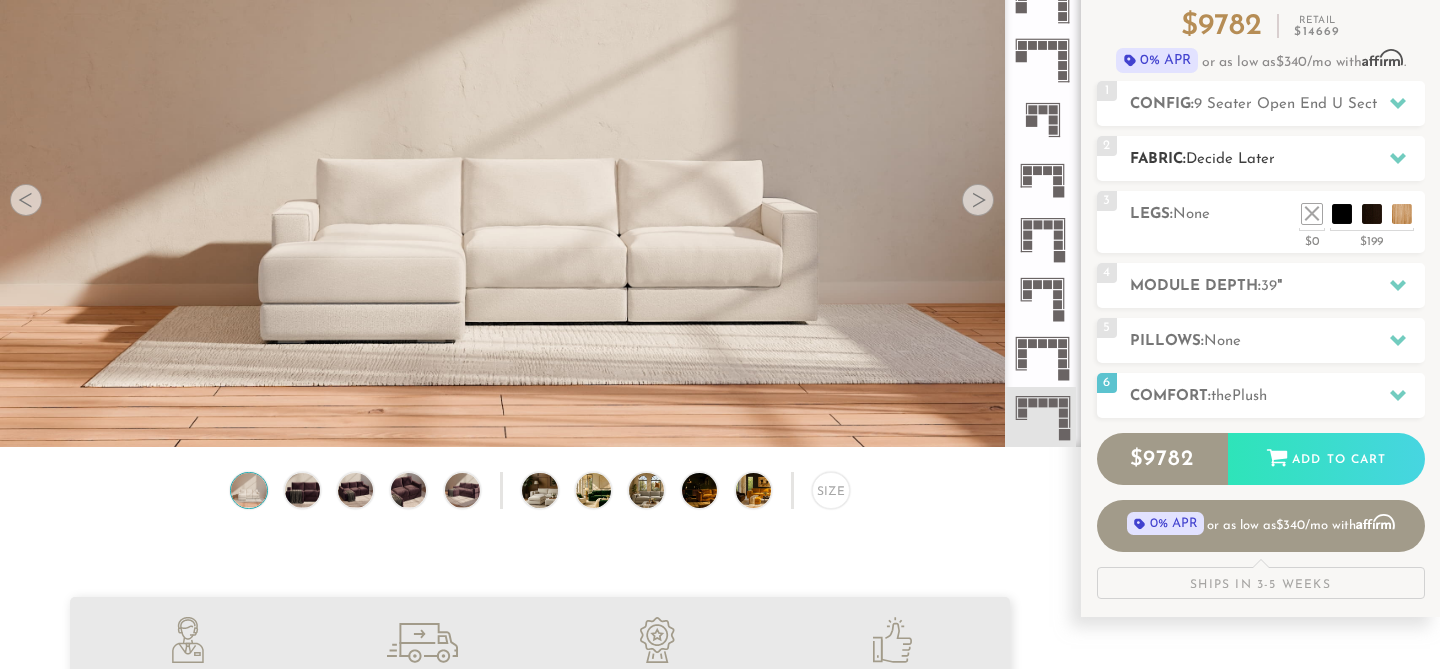 click on "Fabric: Decide Later" at bounding box center [1277, 159] 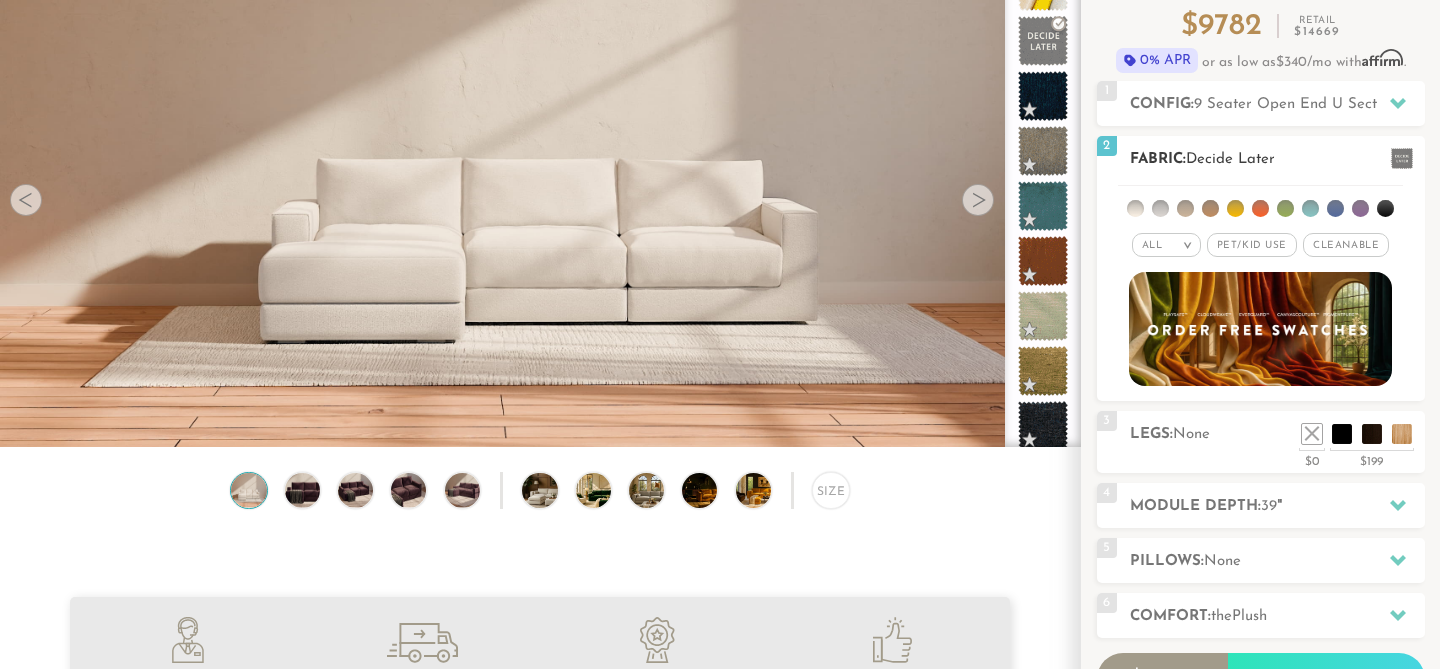 click on "Pet/Kid Use x" at bounding box center (1252, 245) 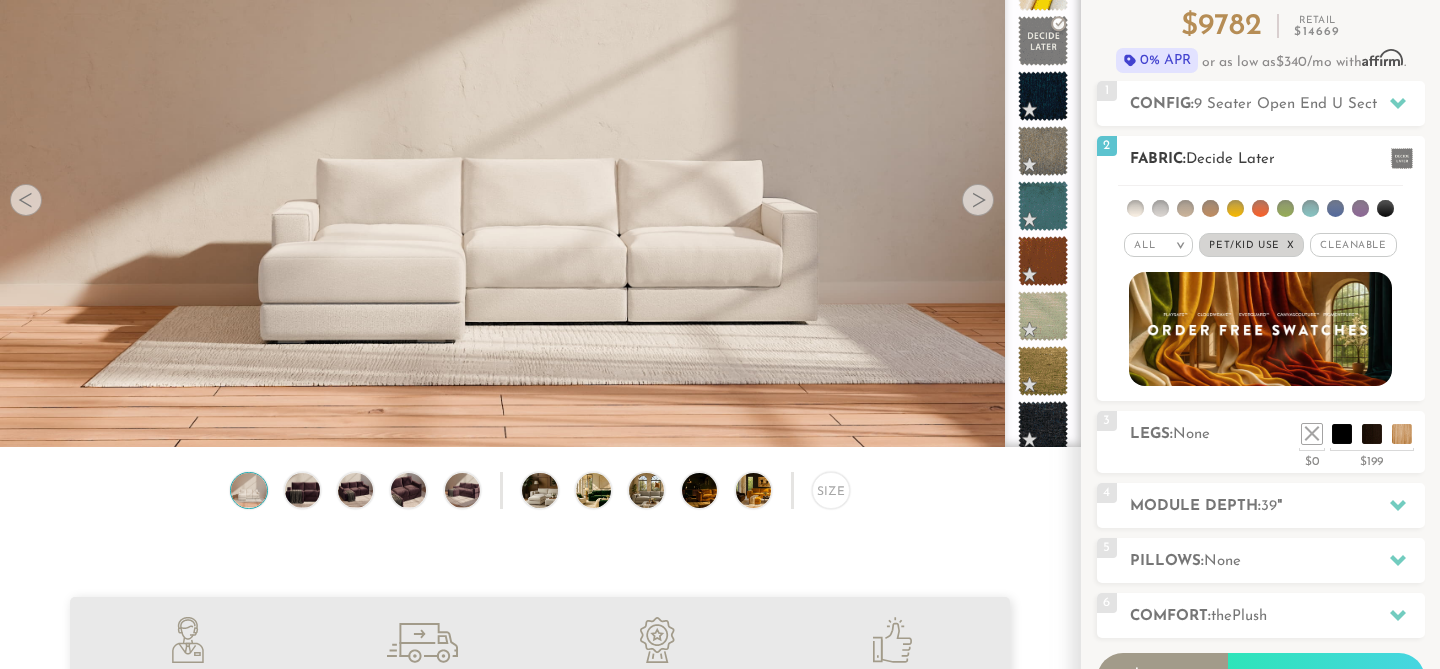 click on "Cleanable x" at bounding box center [1353, 245] 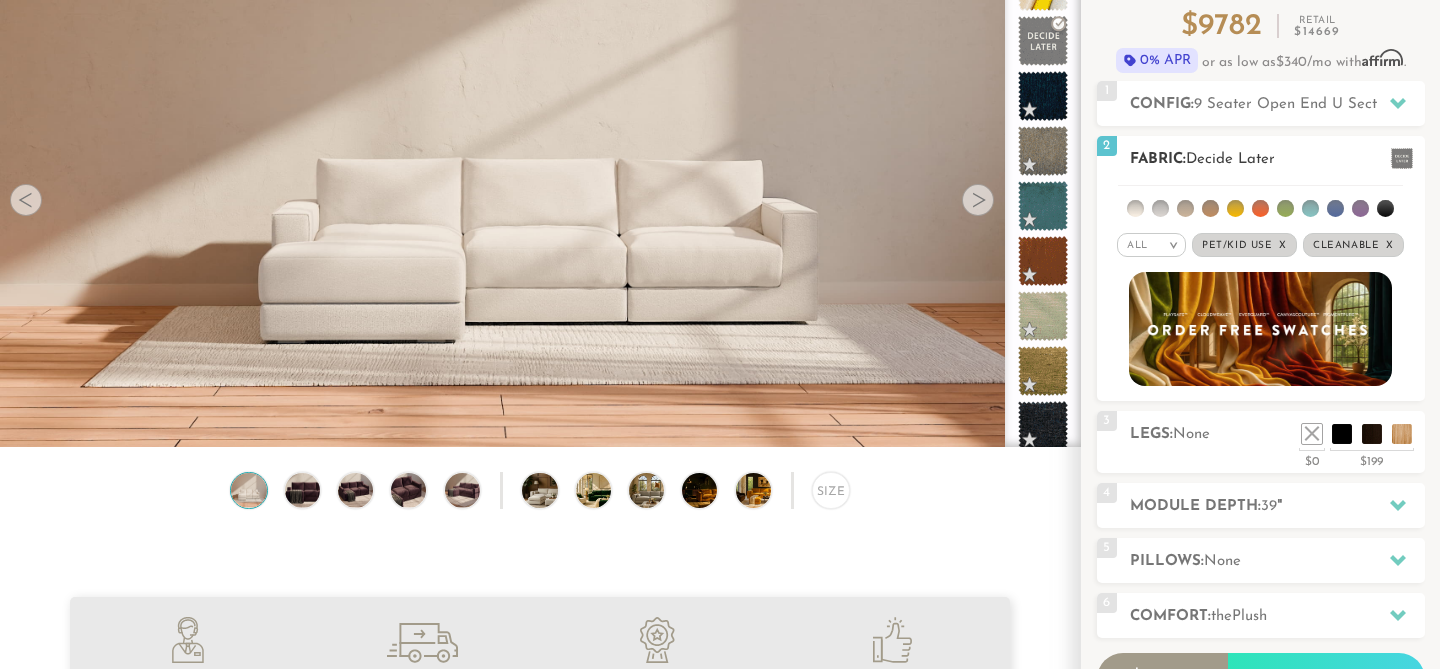 click on "All >" at bounding box center (1151, 245) 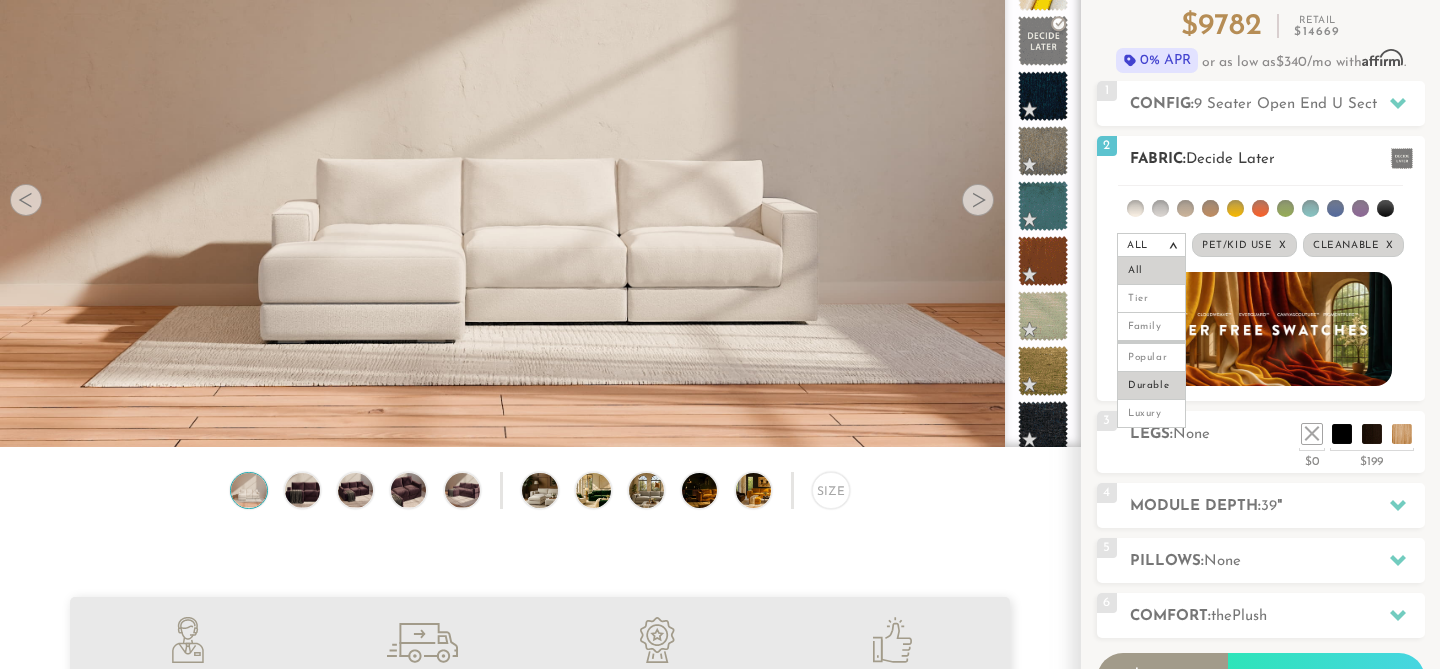 click on "Durable" at bounding box center (1151, 386) 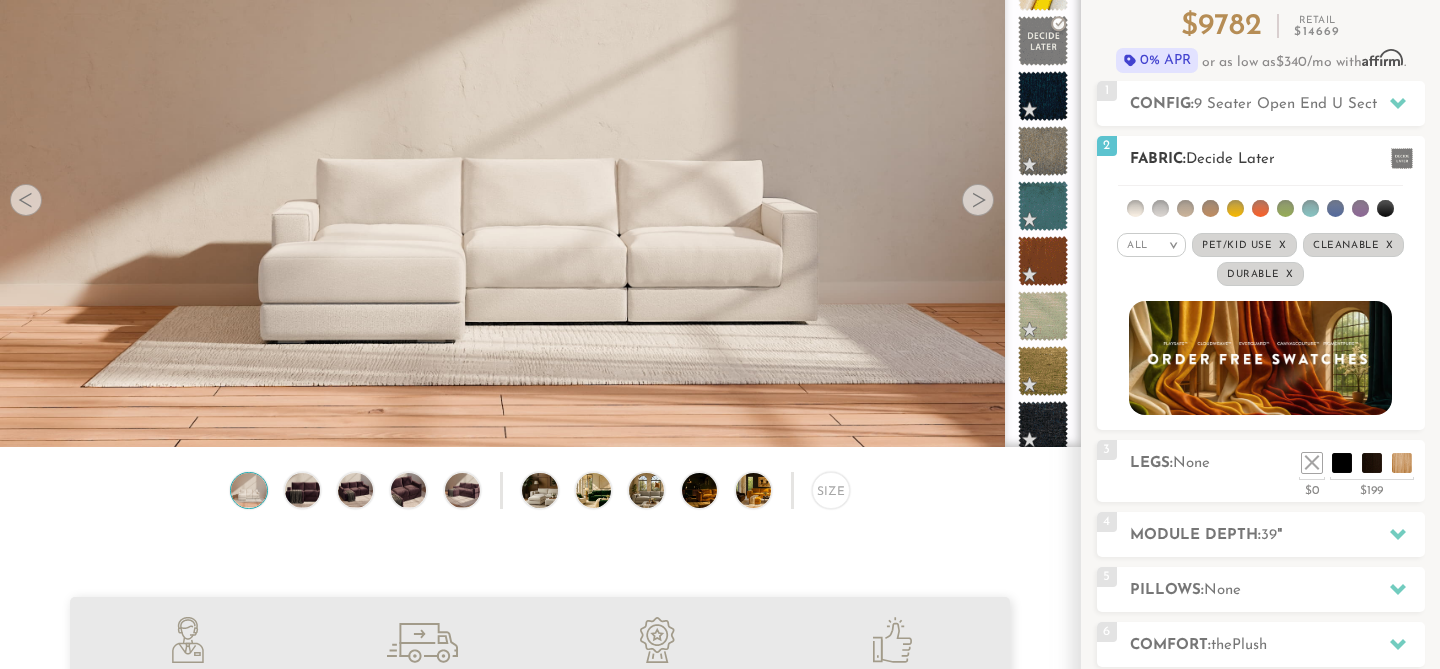 click at bounding box center (1135, 208) 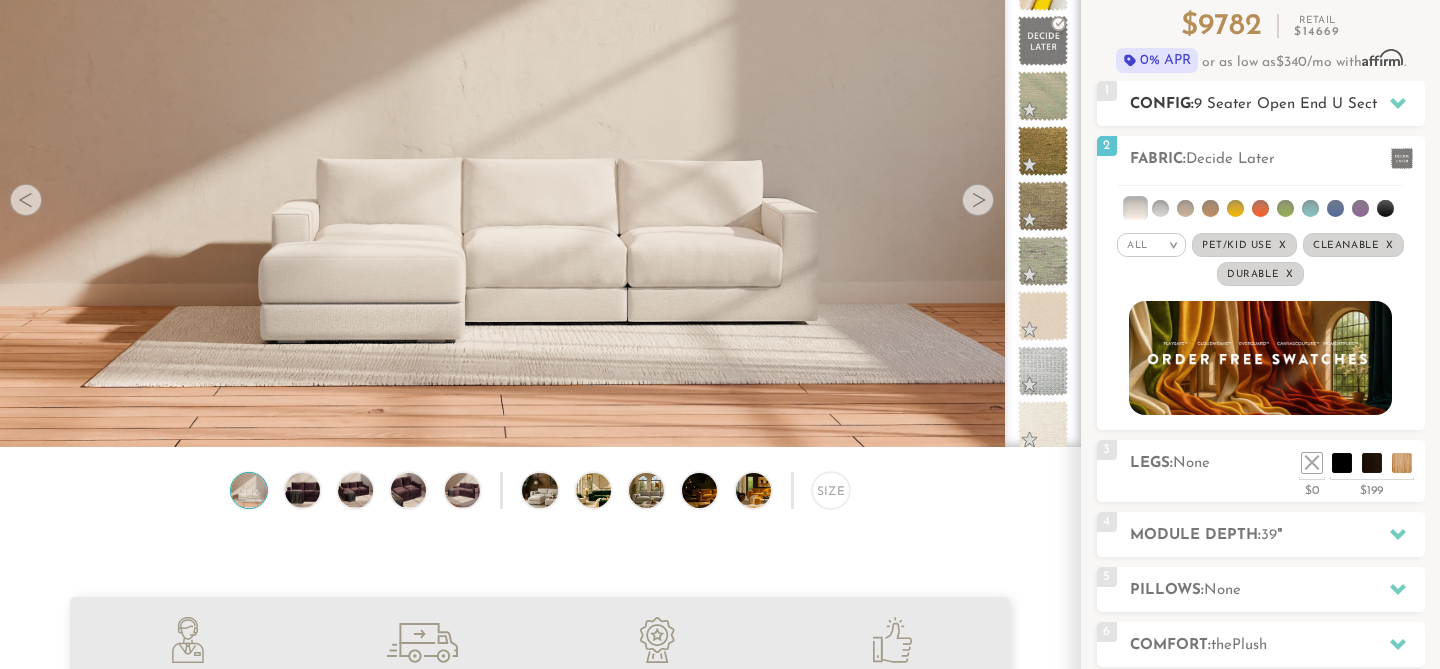 click on "9 Seater Open End U Sectional" at bounding box center (1302, 104) 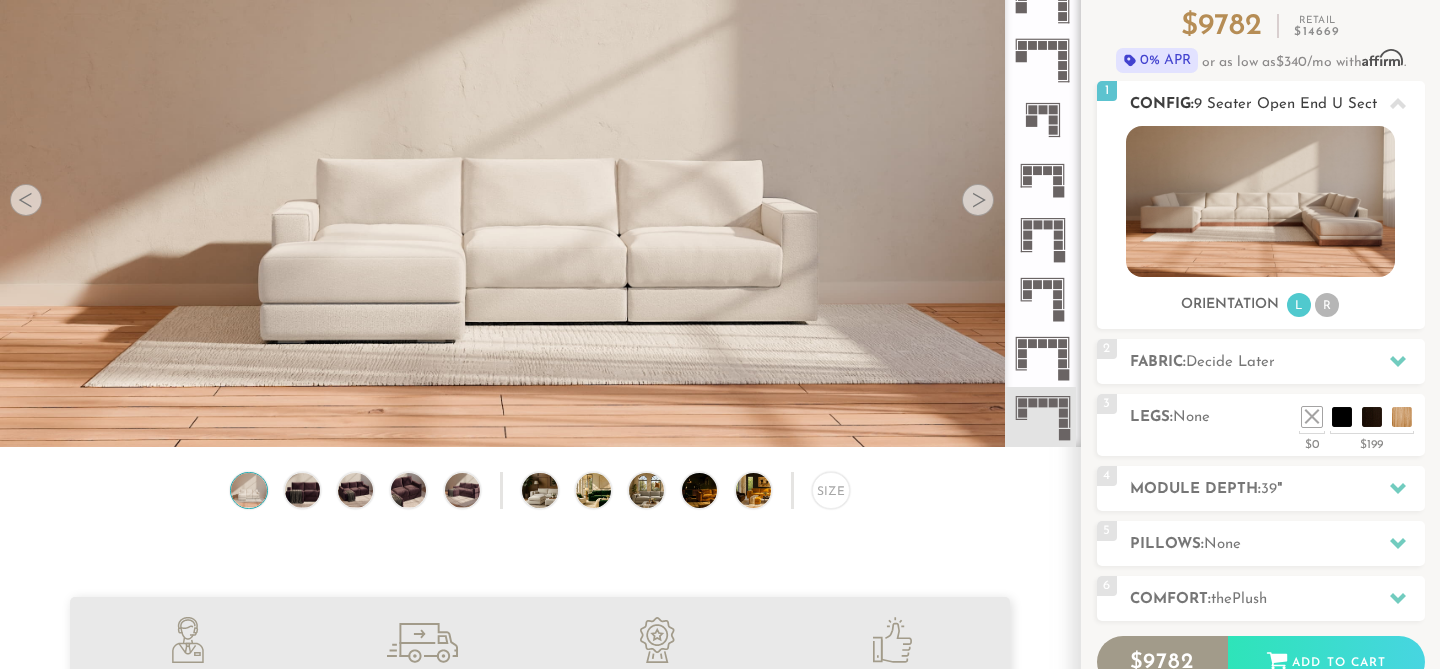 click at bounding box center (1260, 201) 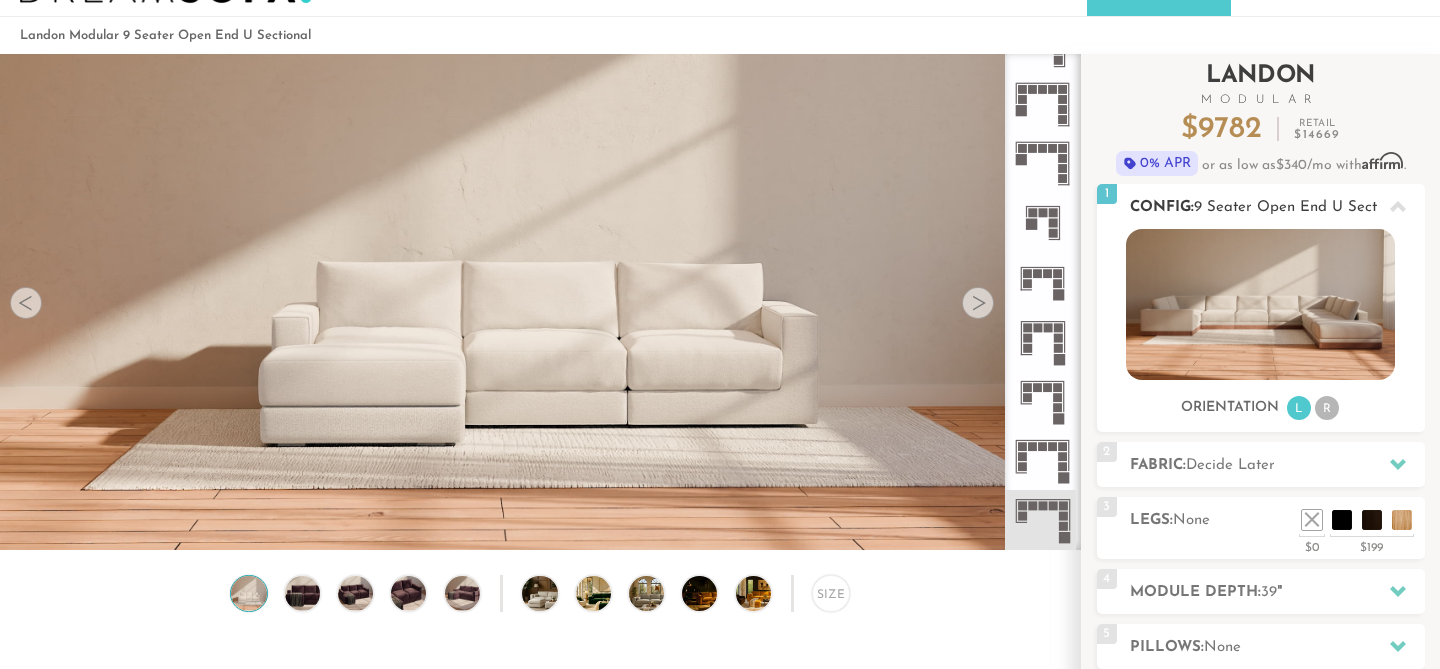 scroll, scrollTop: 54, scrollLeft: 0, axis: vertical 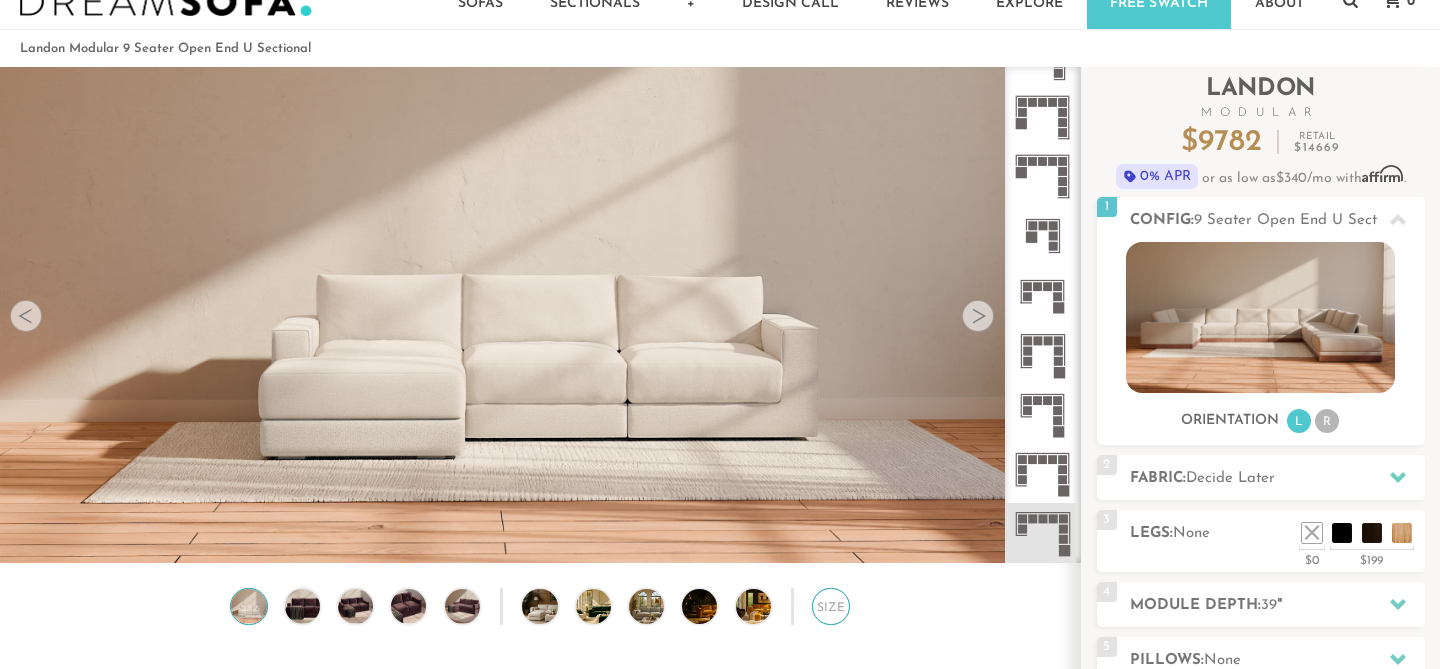 click on "Size" at bounding box center [830, 606] 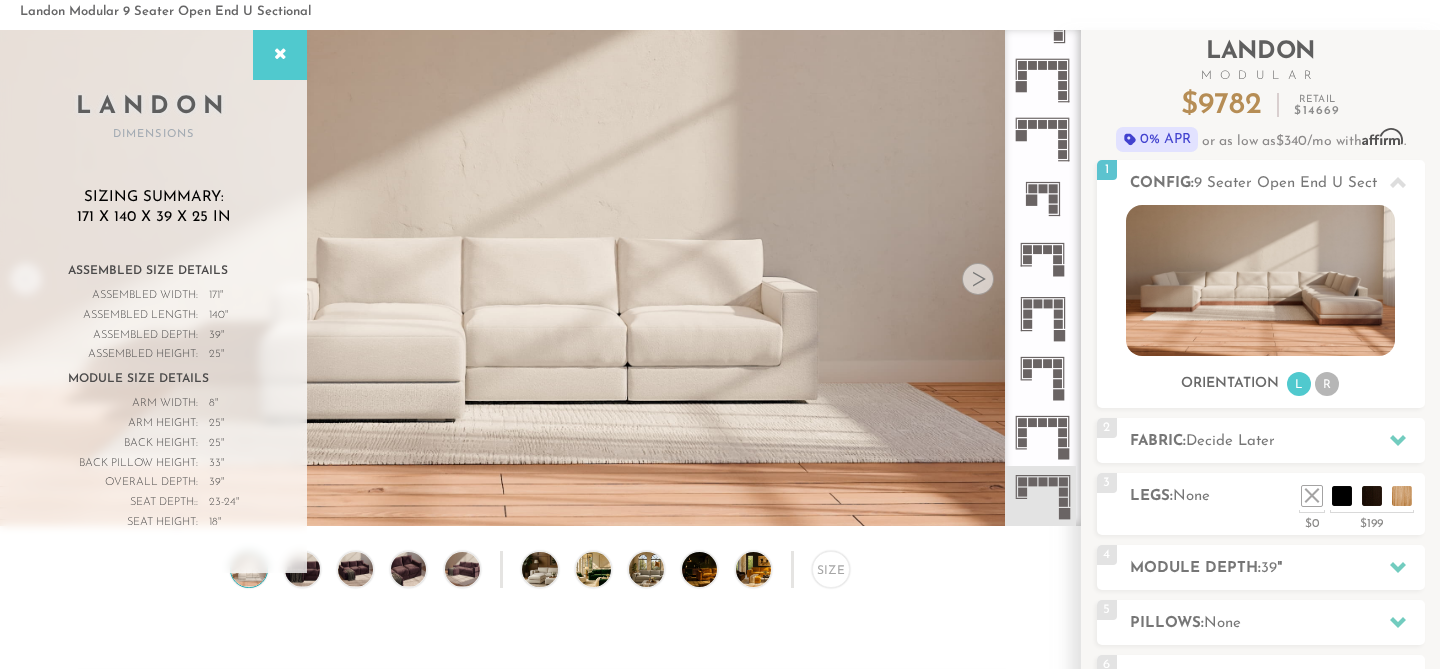 scroll, scrollTop: 0, scrollLeft: 0, axis: both 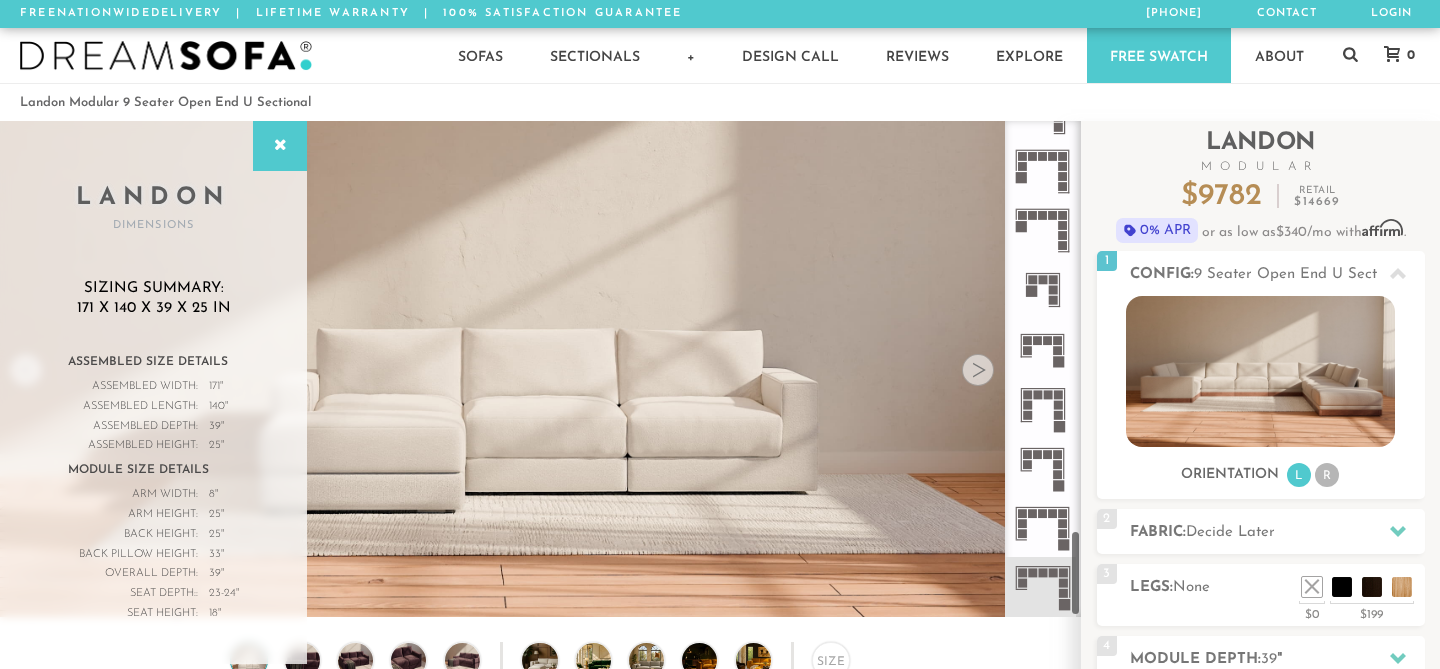 click 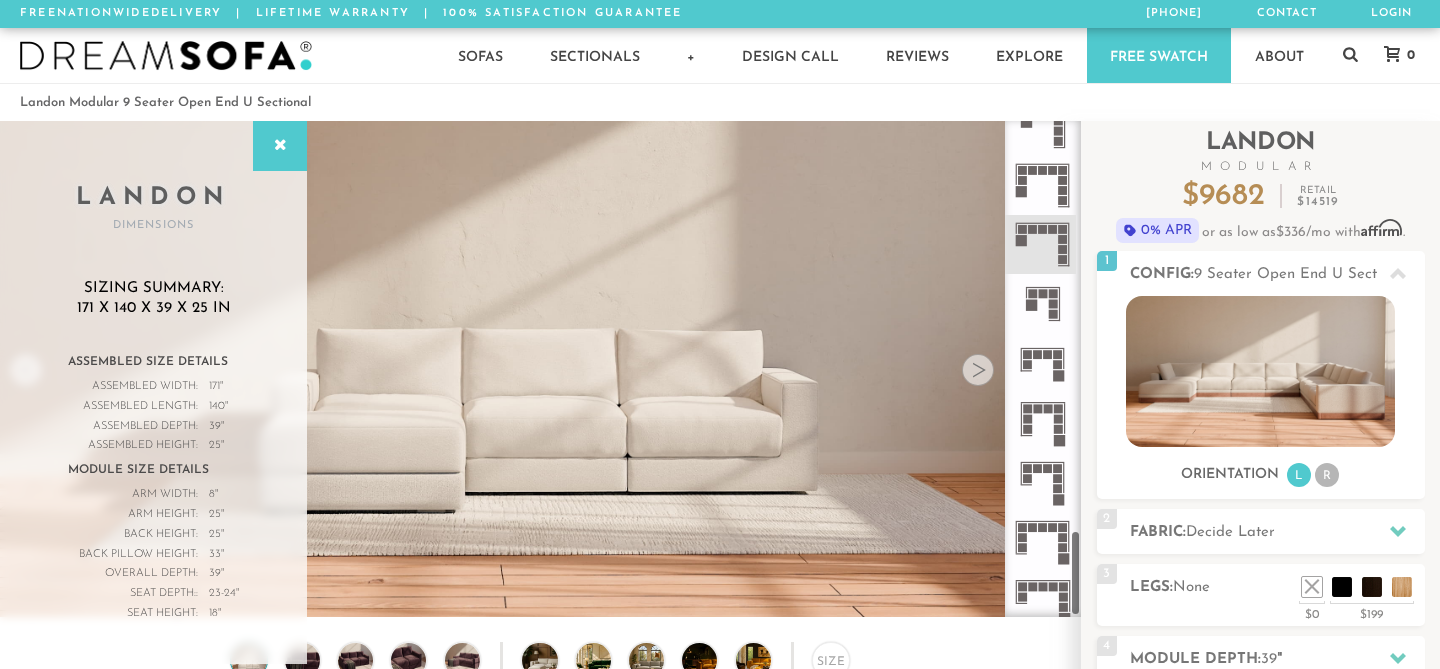 scroll, scrollTop: 2355, scrollLeft: 0, axis: vertical 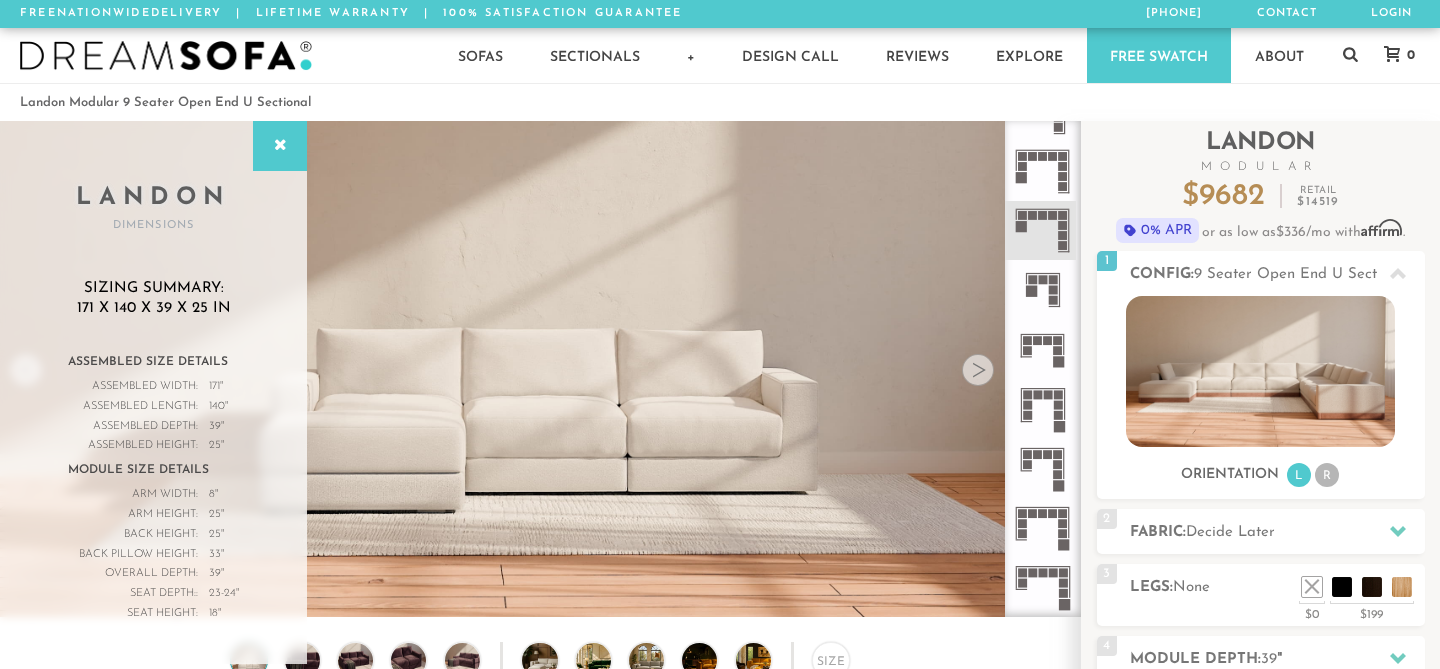 click 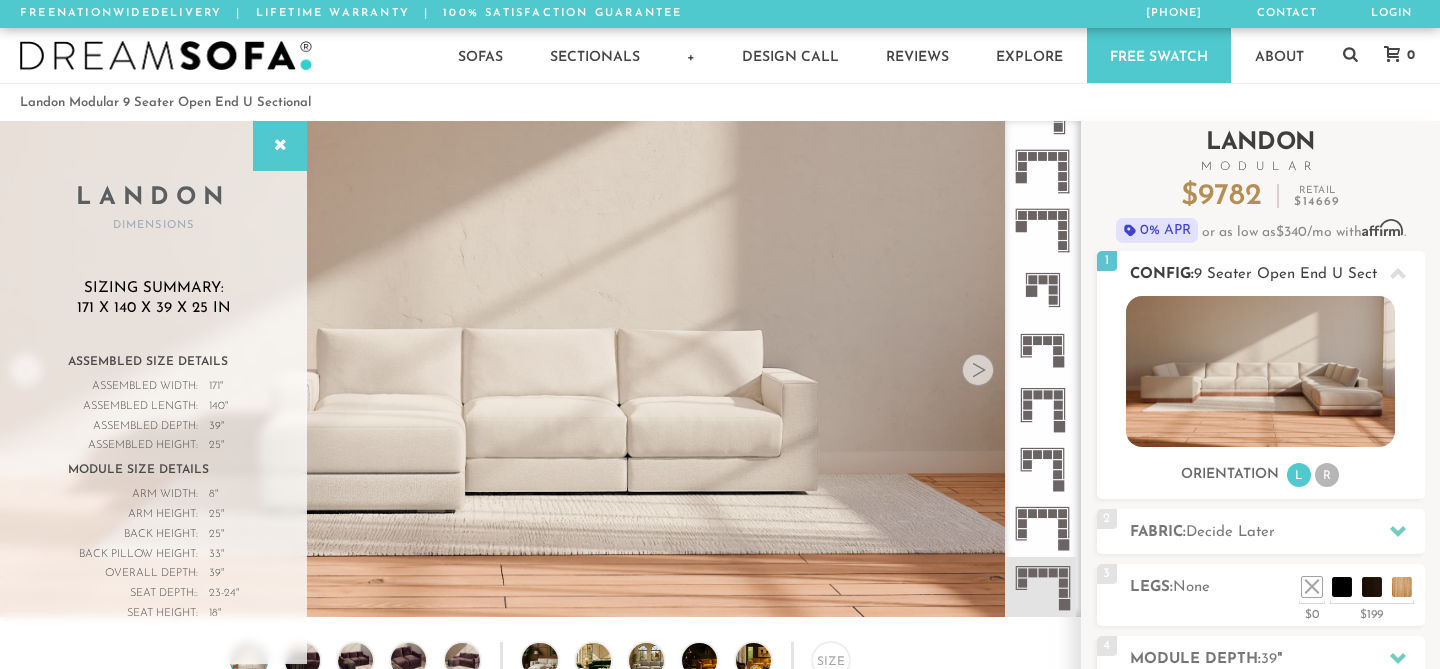 click on "R" at bounding box center (1327, 475) 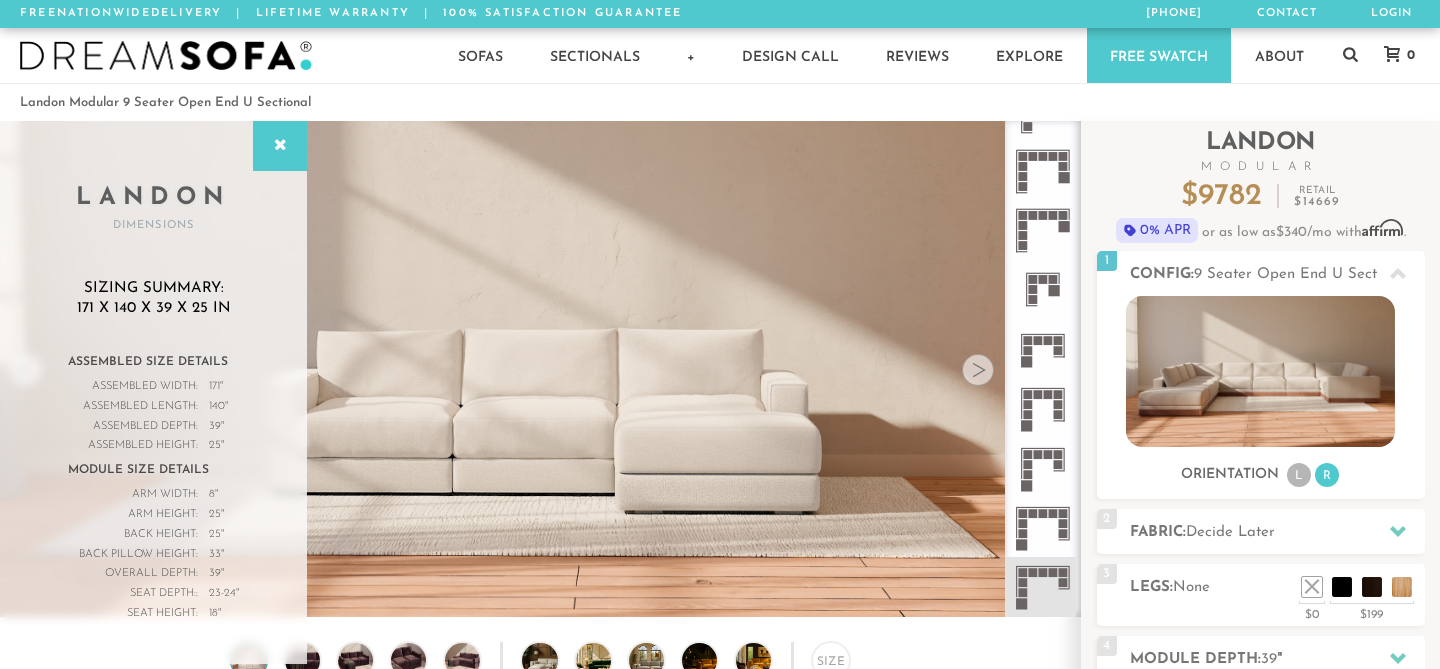 click 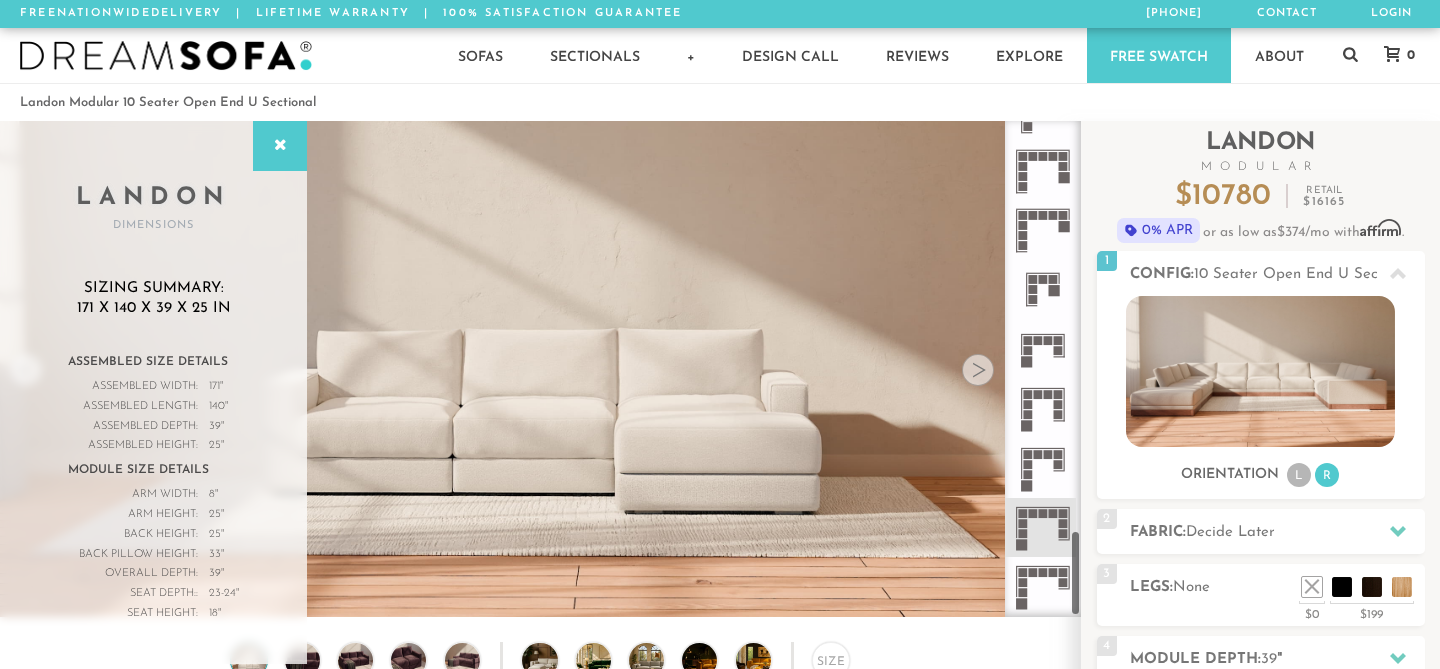 click 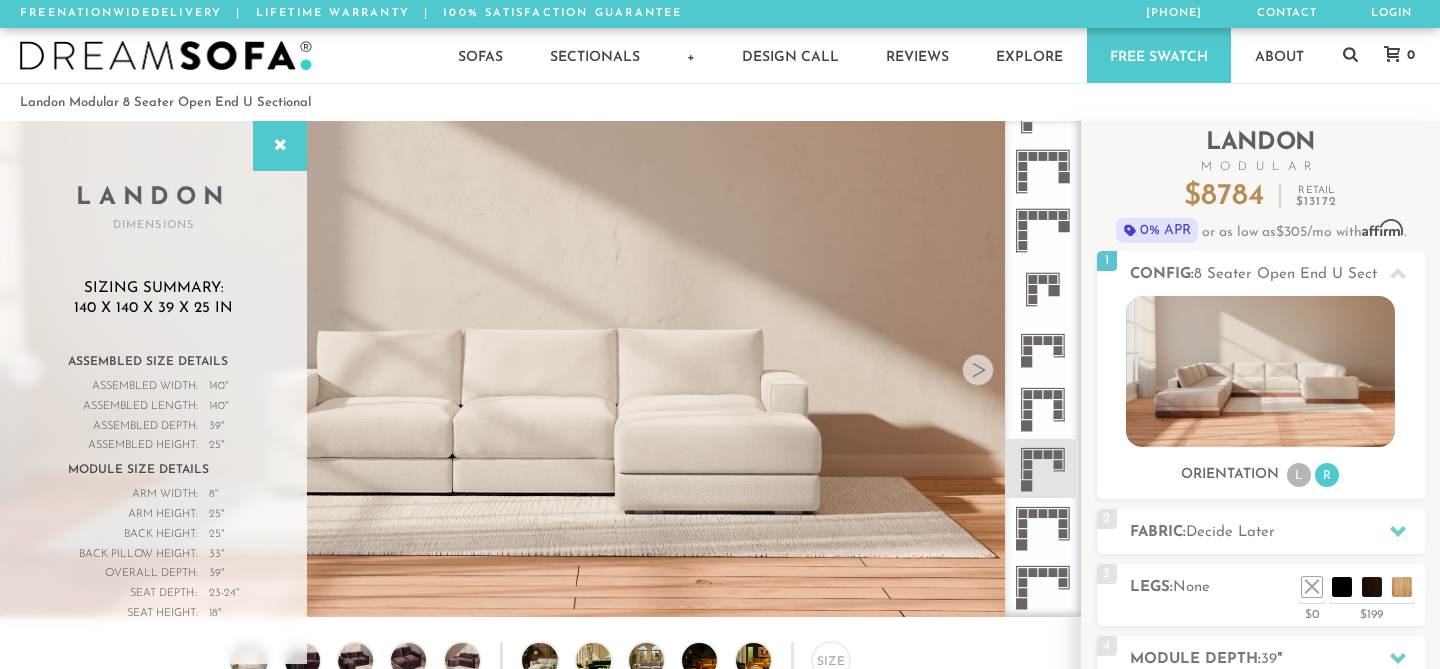 click 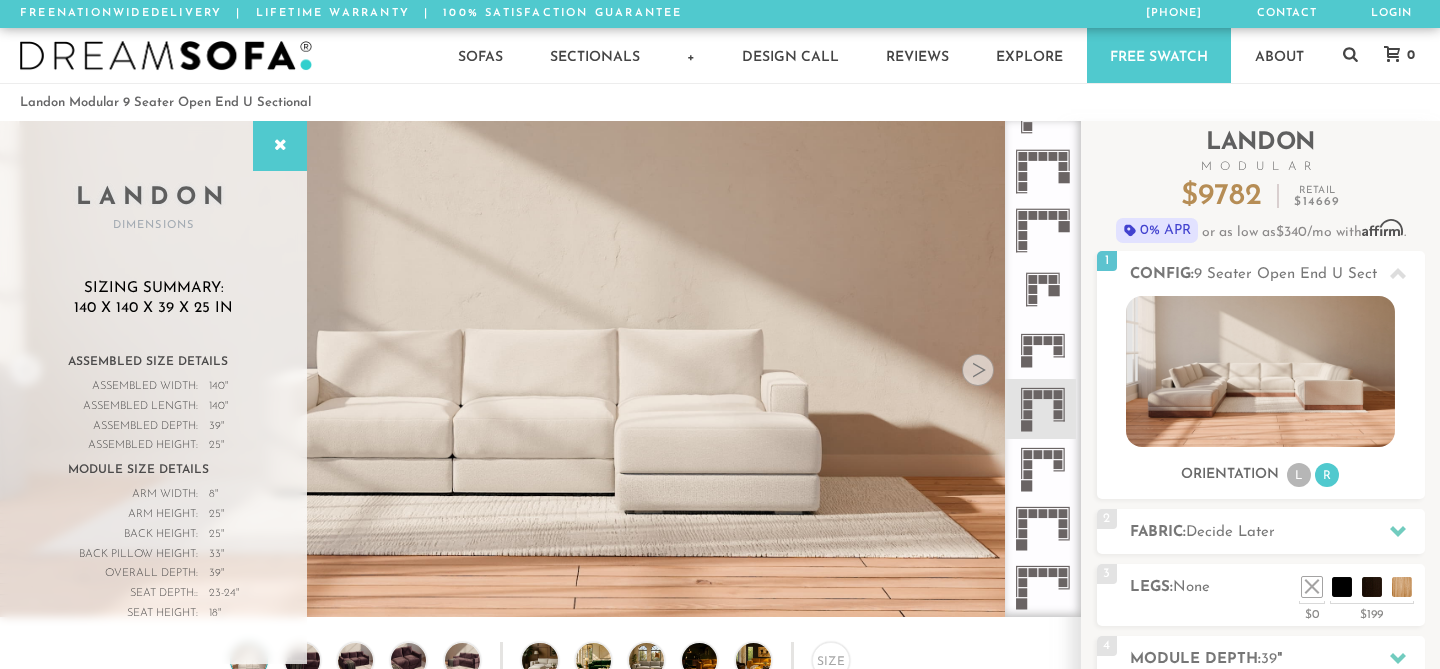 click 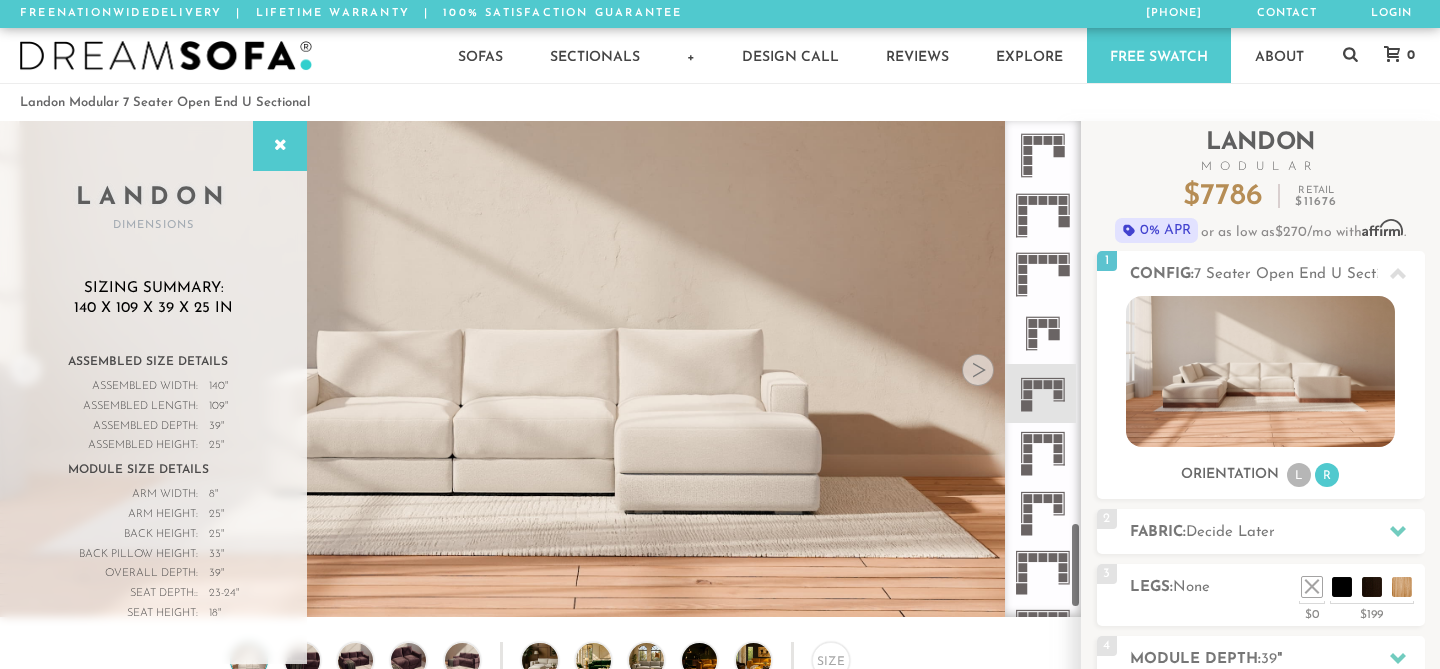 scroll, scrollTop: 2307, scrollLeft: 0, axis: vertical 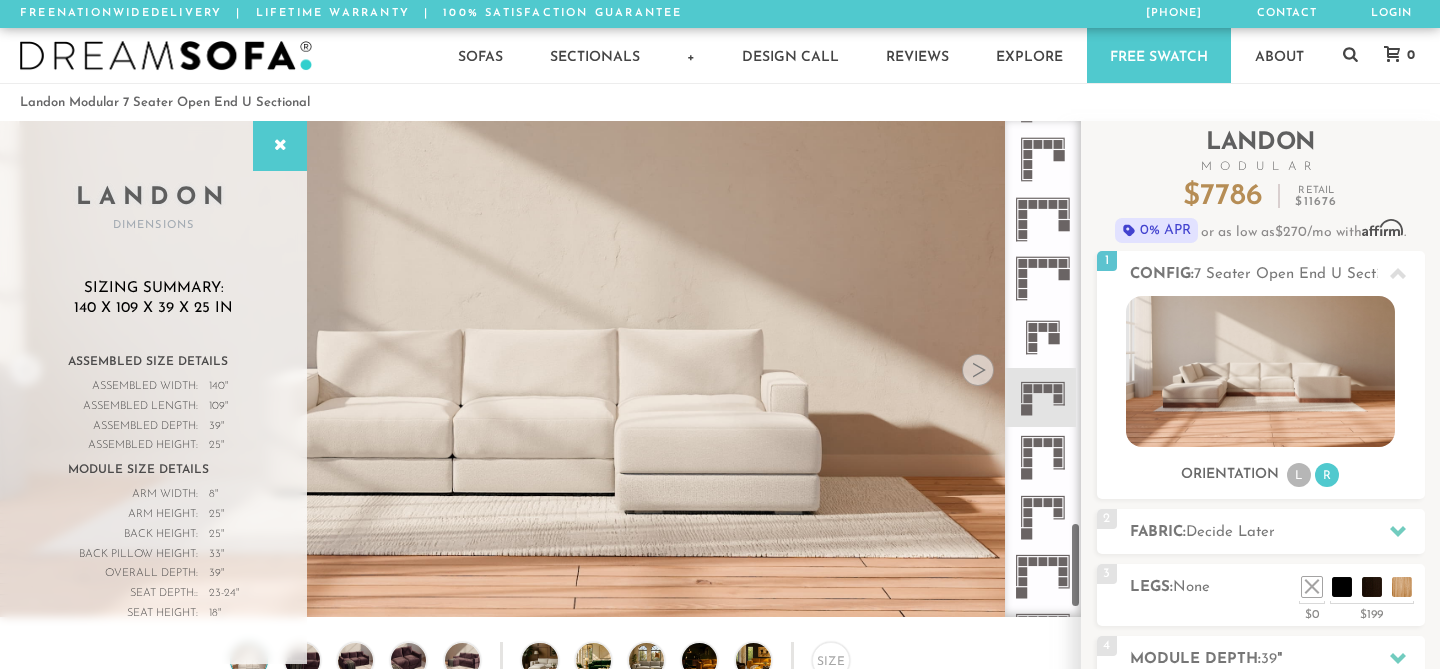 click 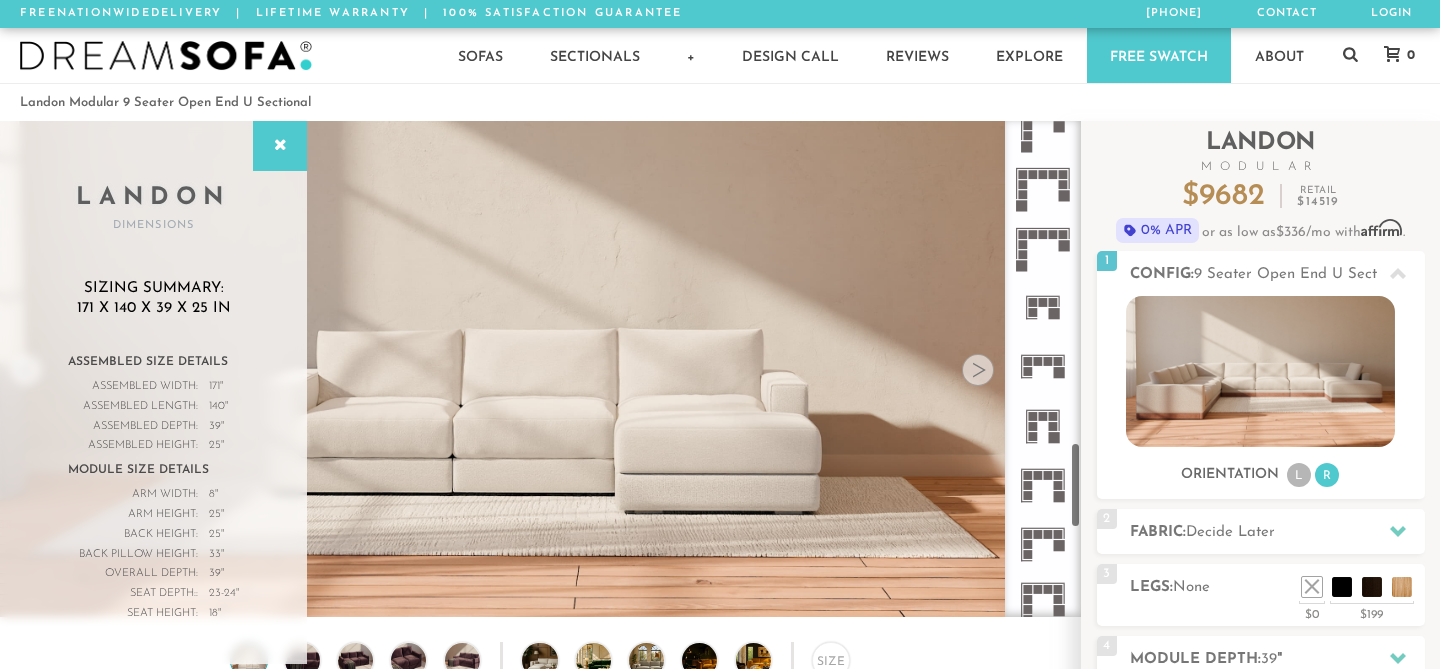scroll, scrollTop: 1802, scrollLeft: 0, axis: vertical 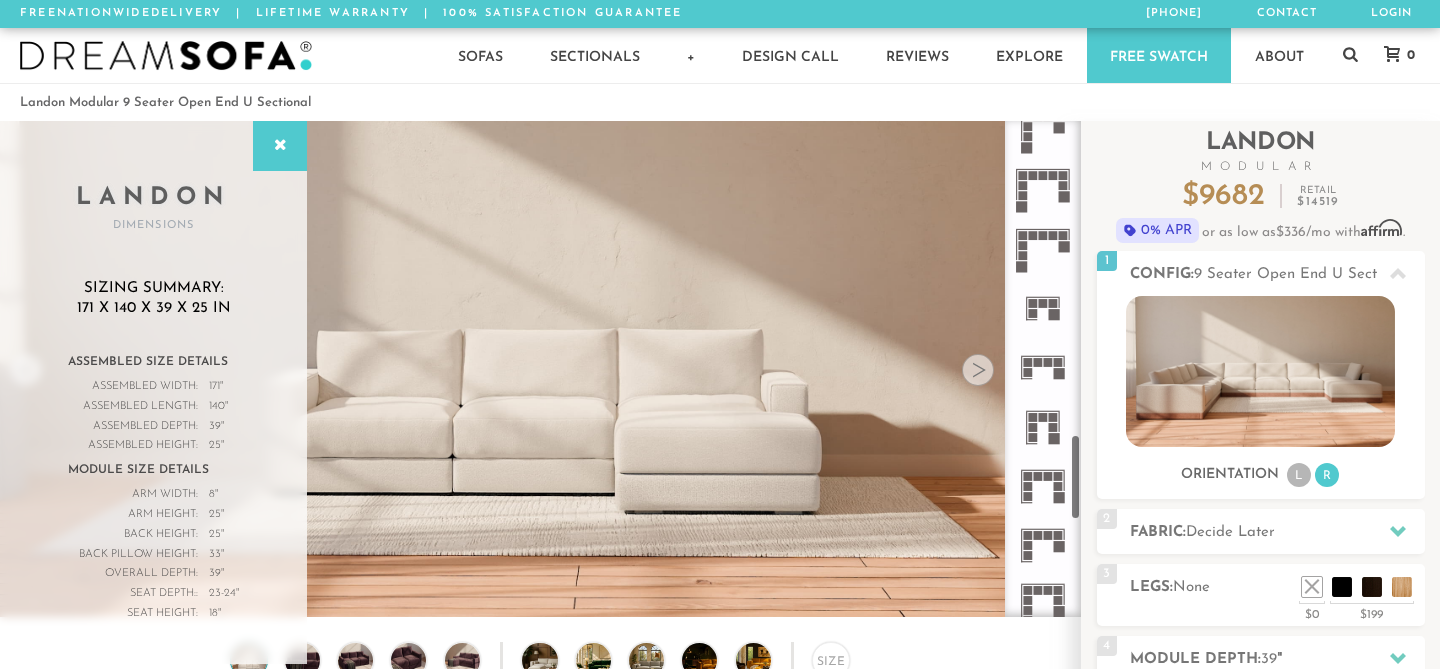 click 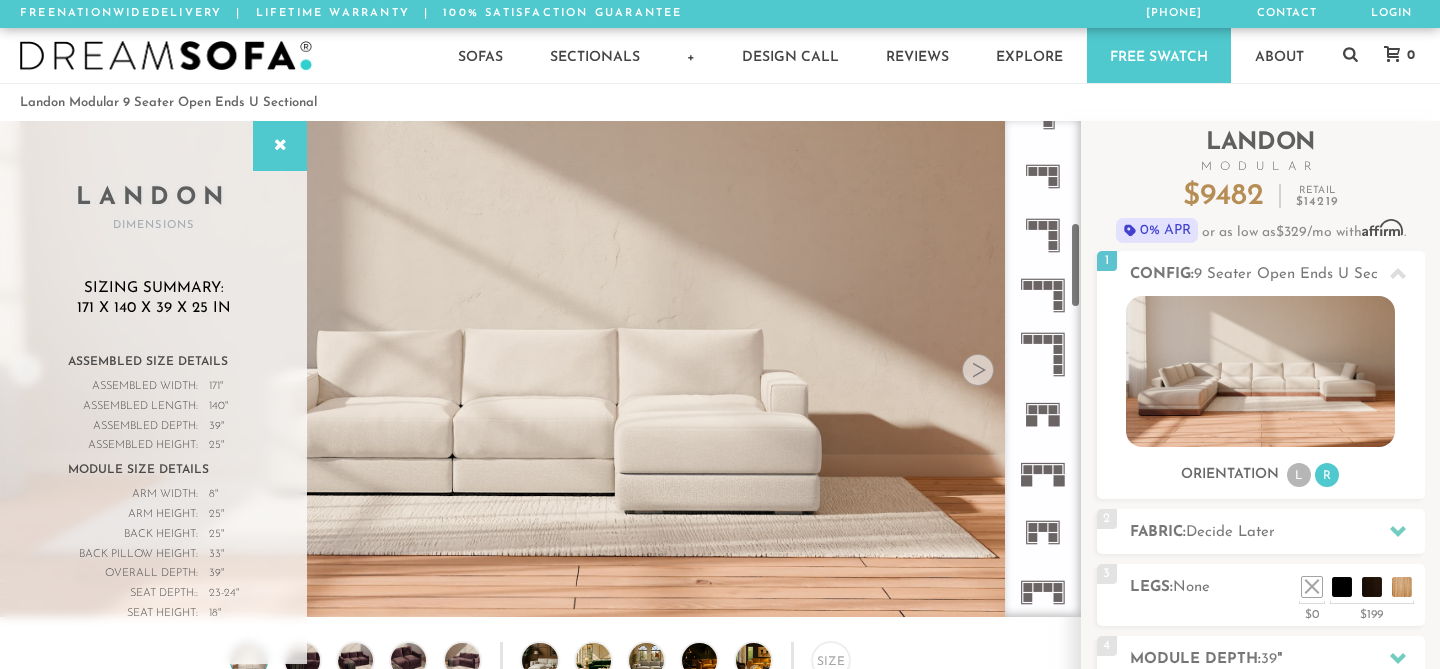 scroll, scrollTop: 562, scrollLeft: 0, axis: vertical 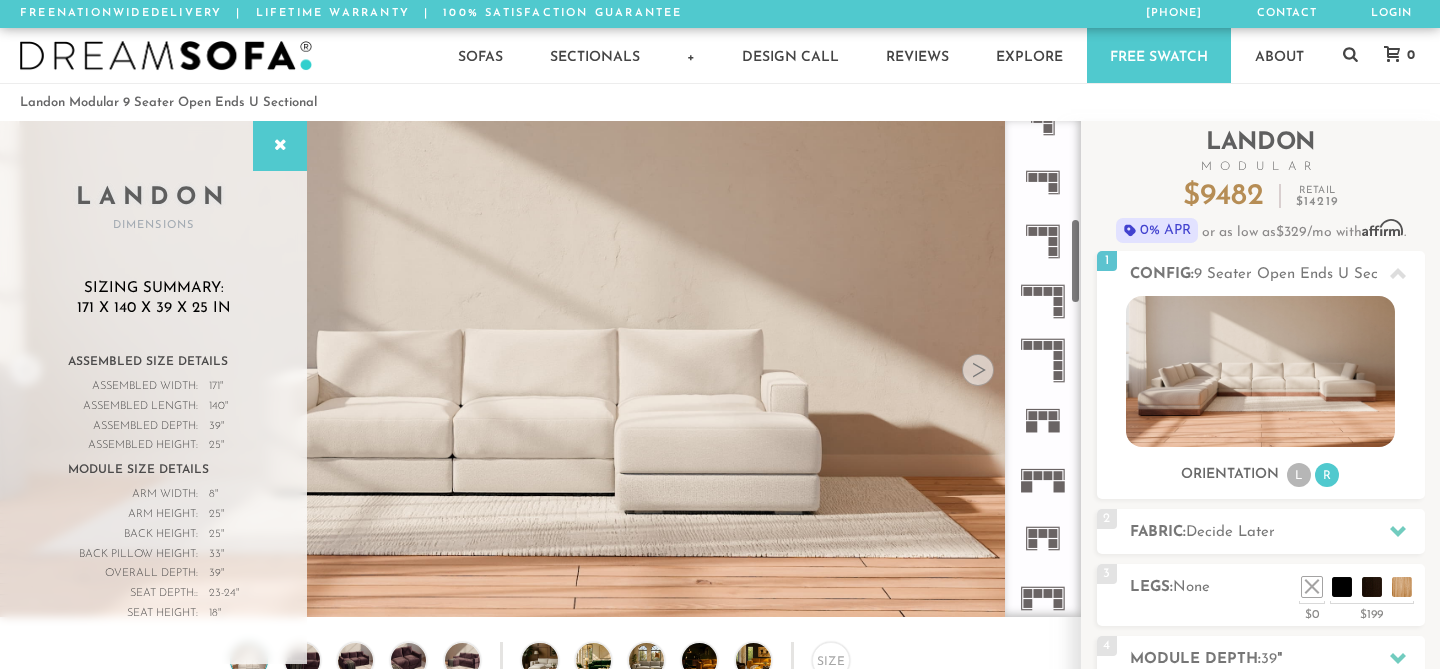 click 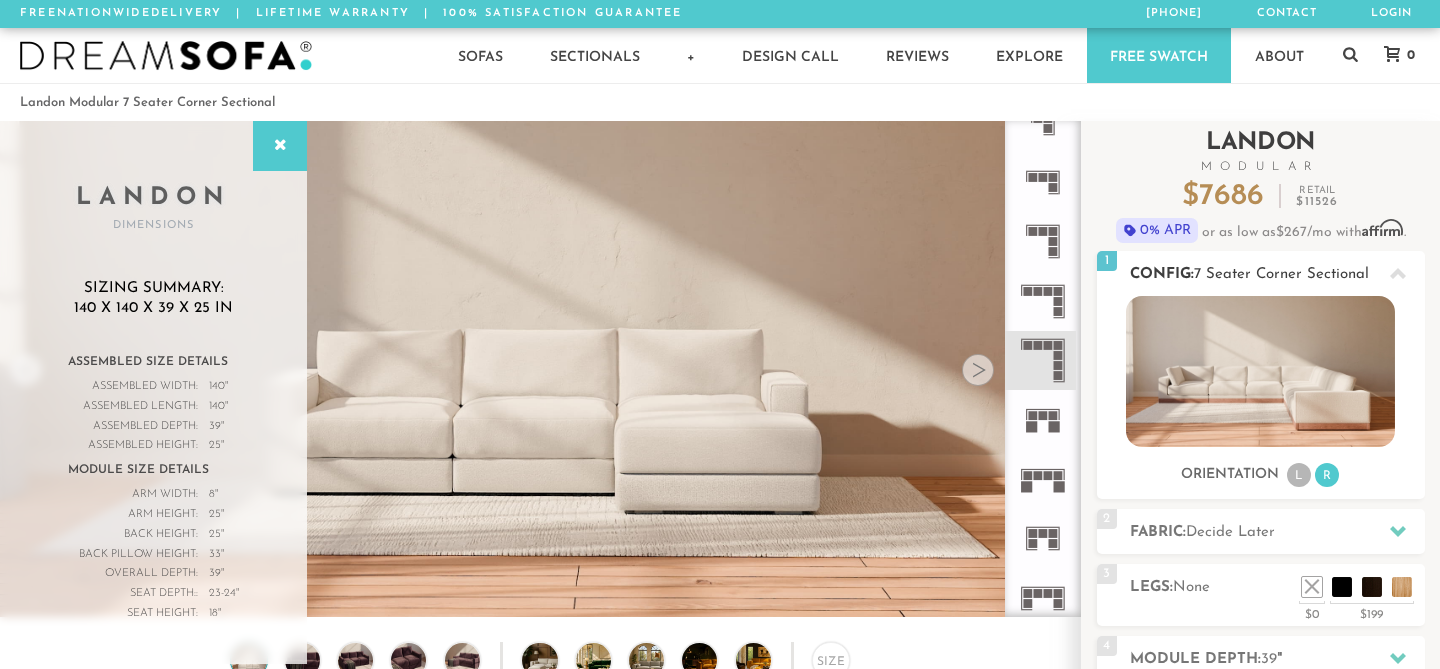 click on "R" at bounding box center [1327, 475] 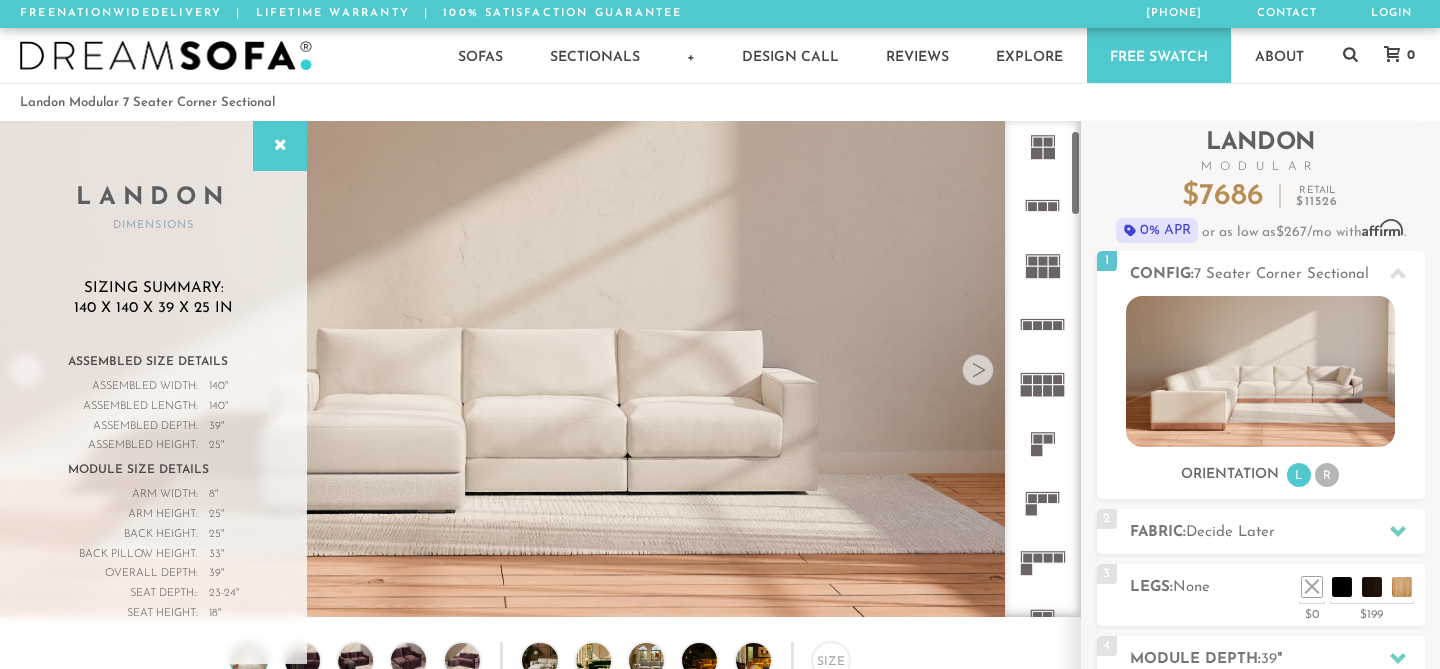 scroll, scrollTop: 0, scrollLeft: 0, axis: both 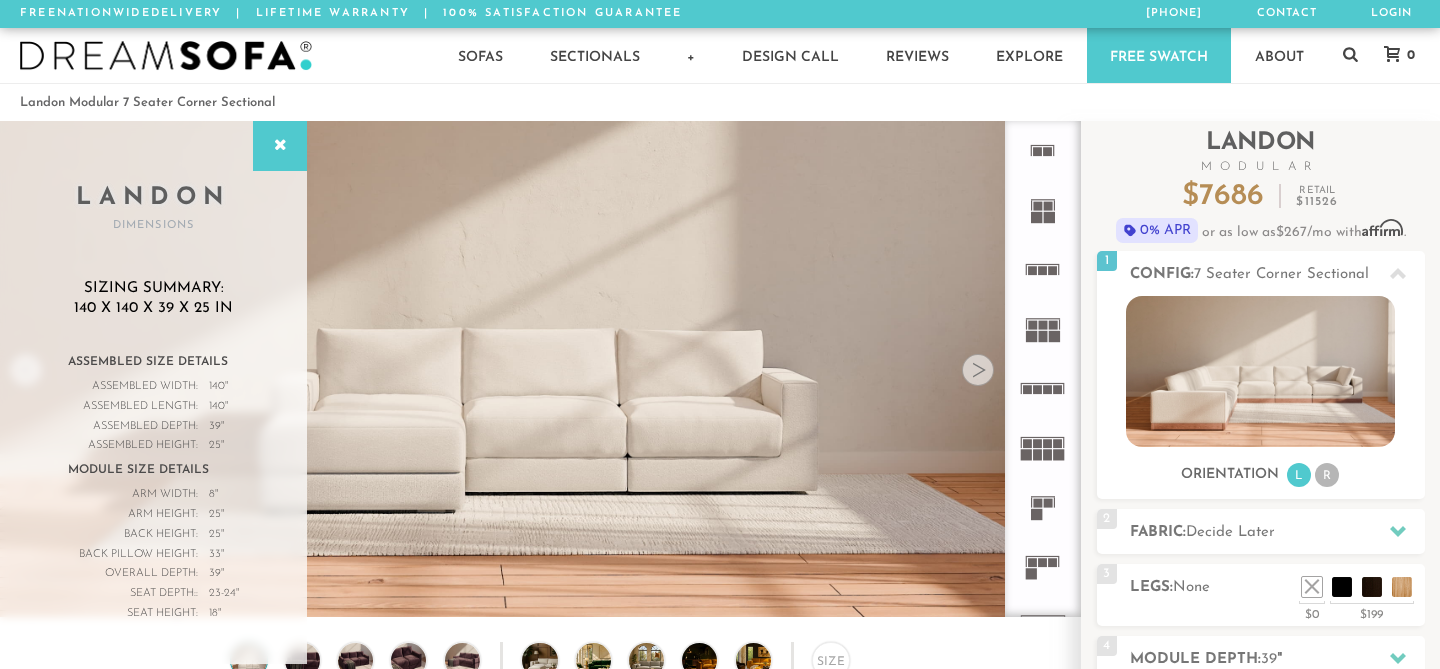 click 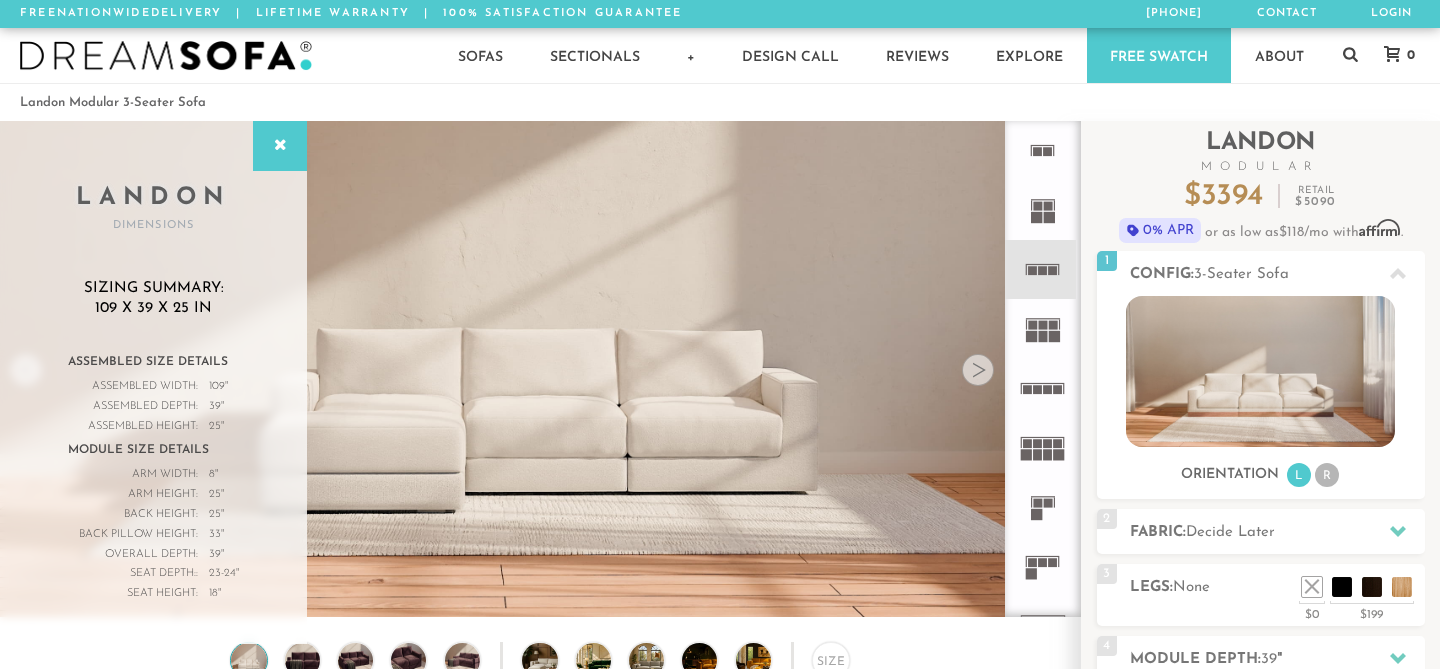 click 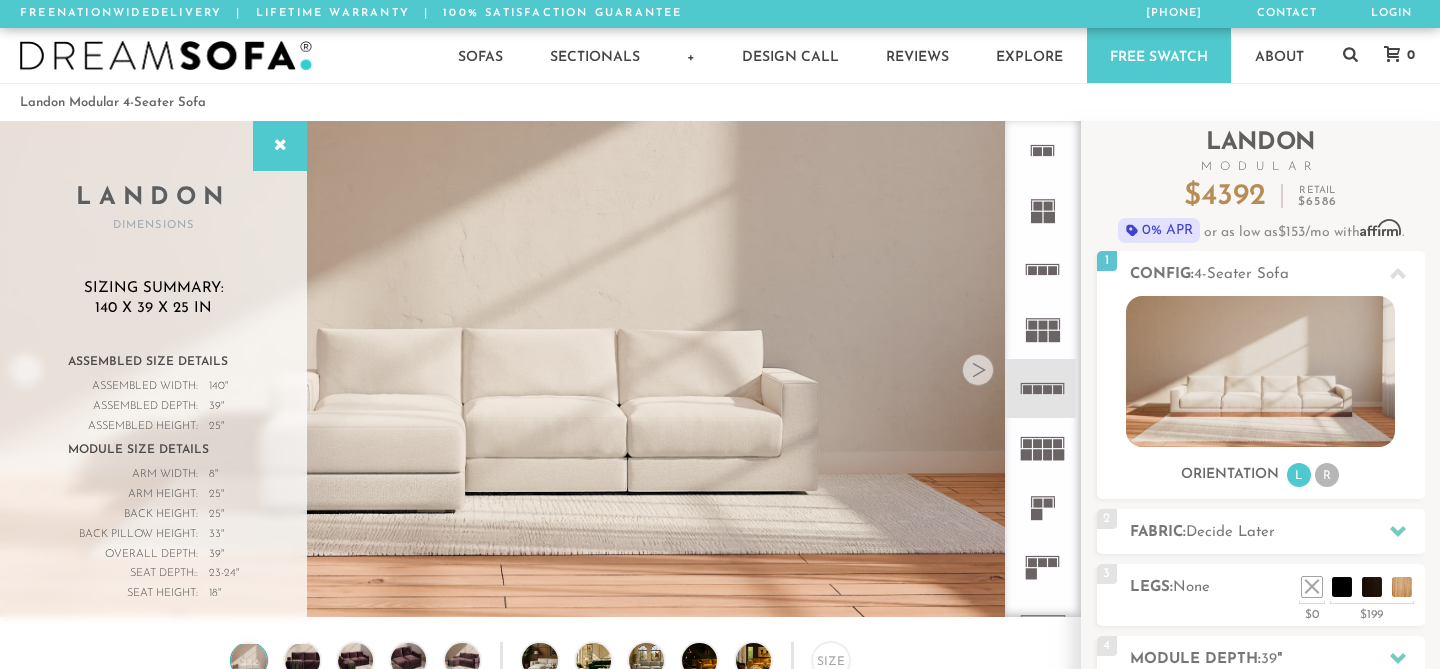click 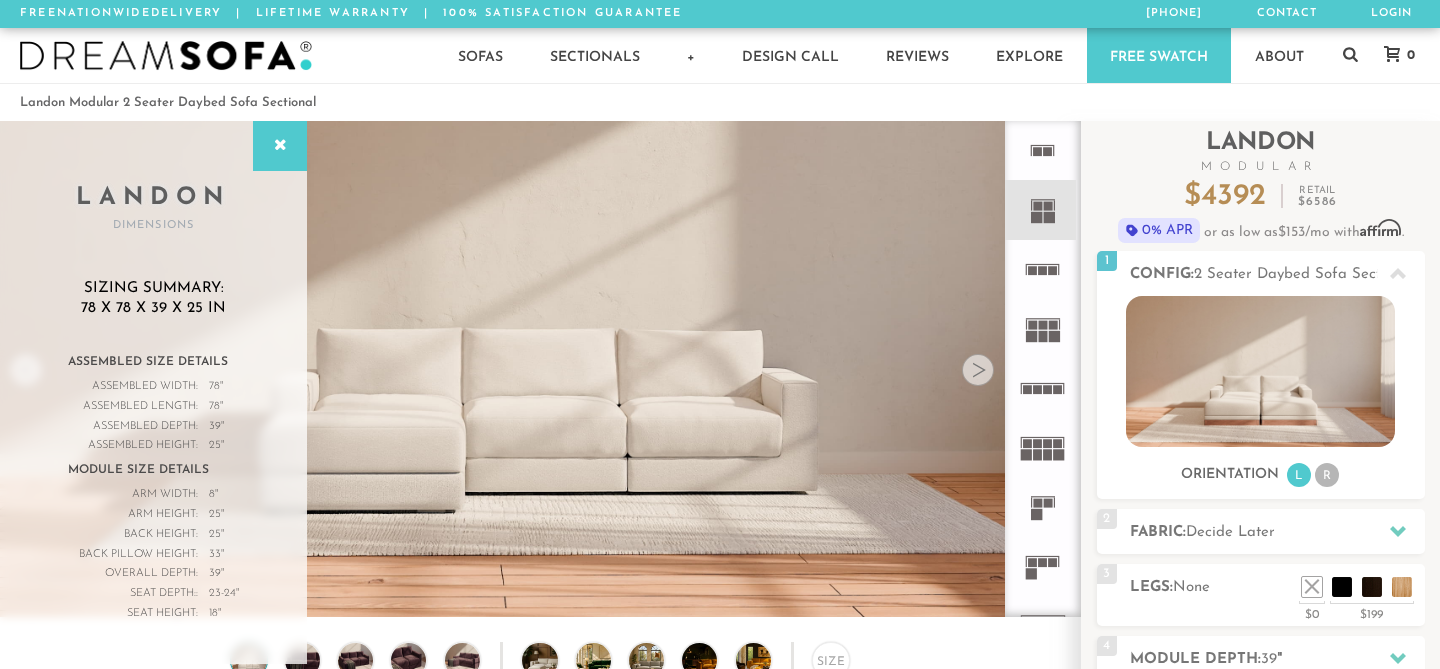 click 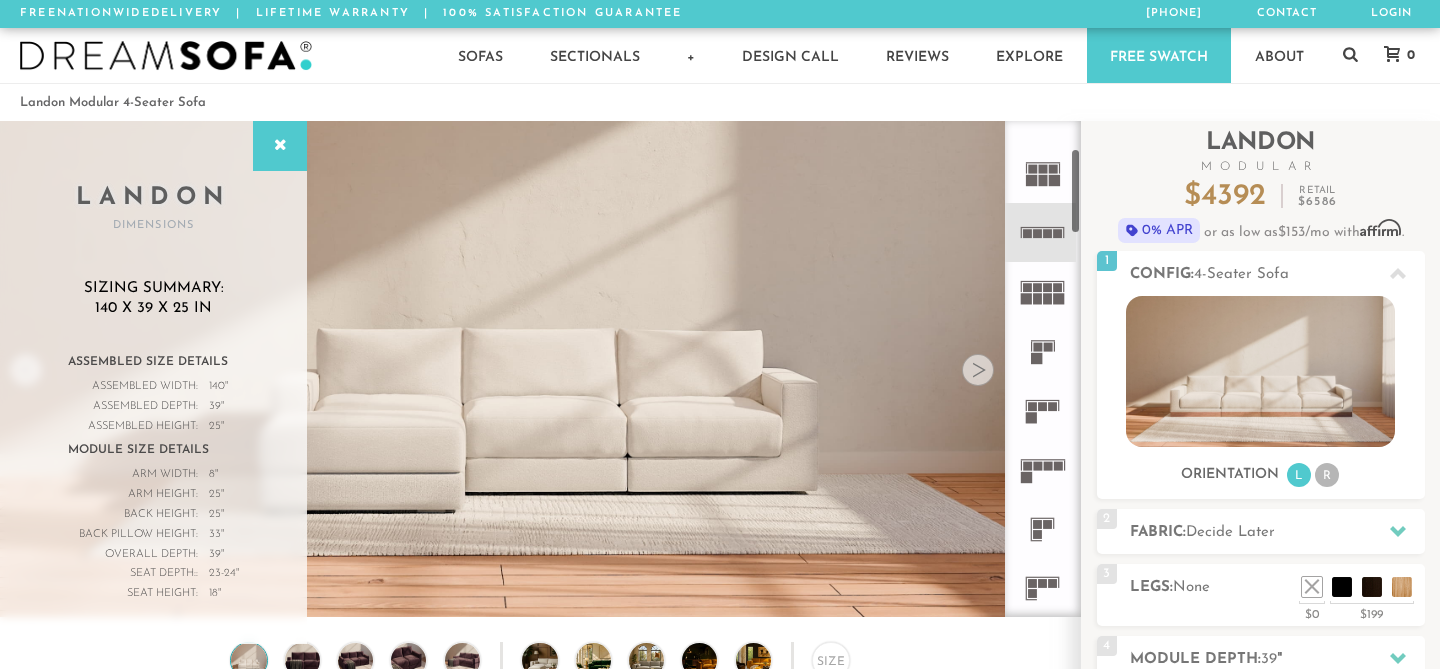 scroll, scrollTop: 159, scrollLeft: 0, axis: vertical 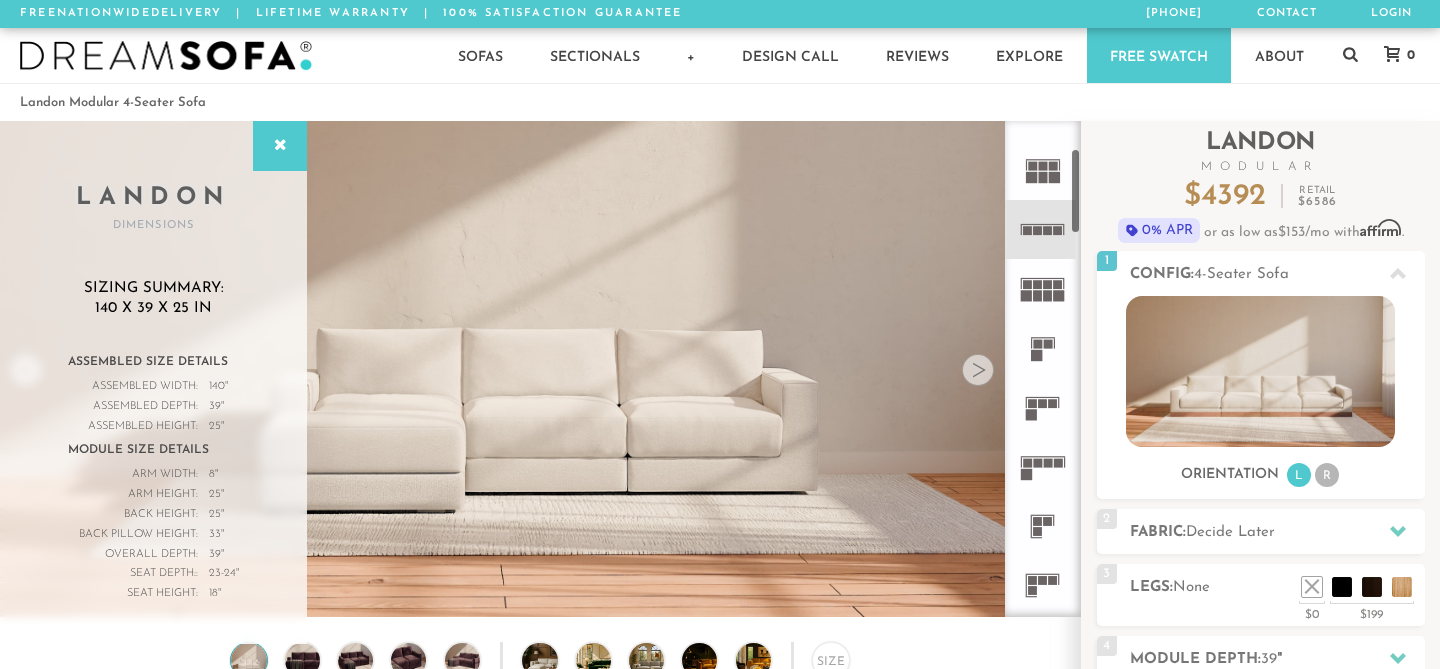 click 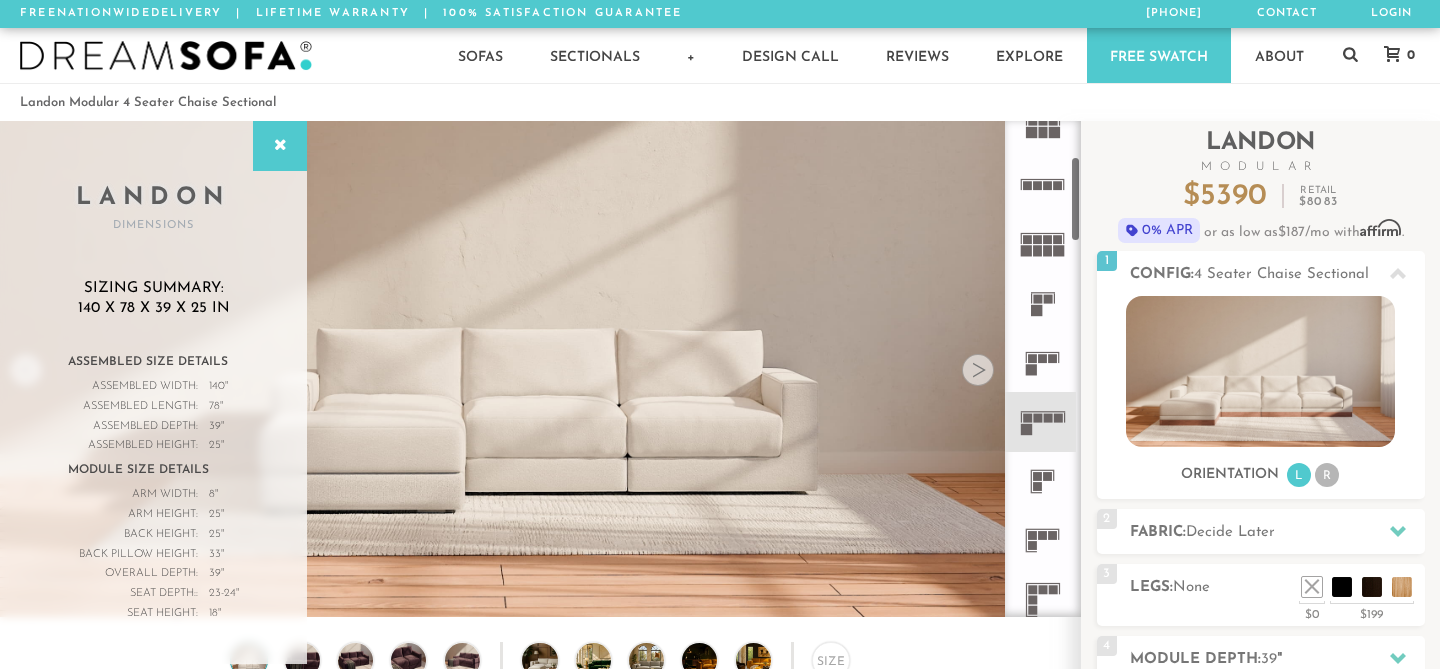 scroll, scrollTop: 208, scrollLeft: 0, axis: vertical 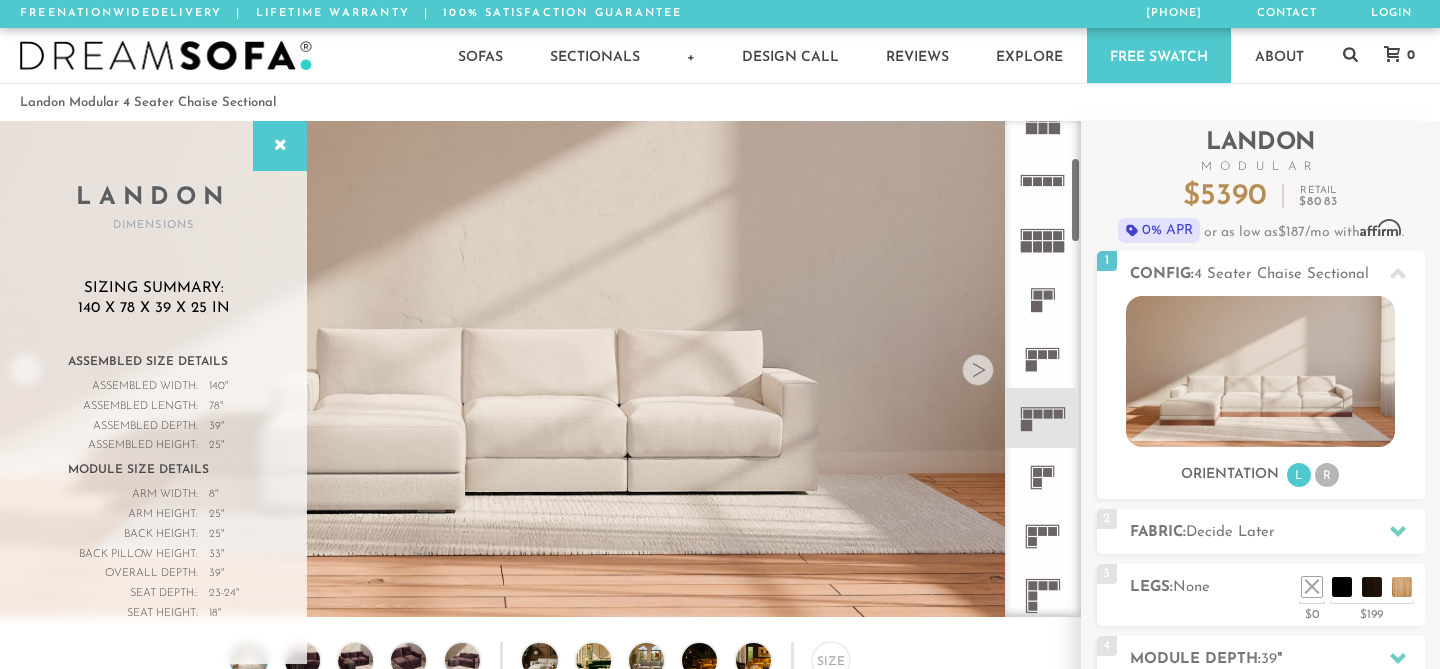 click 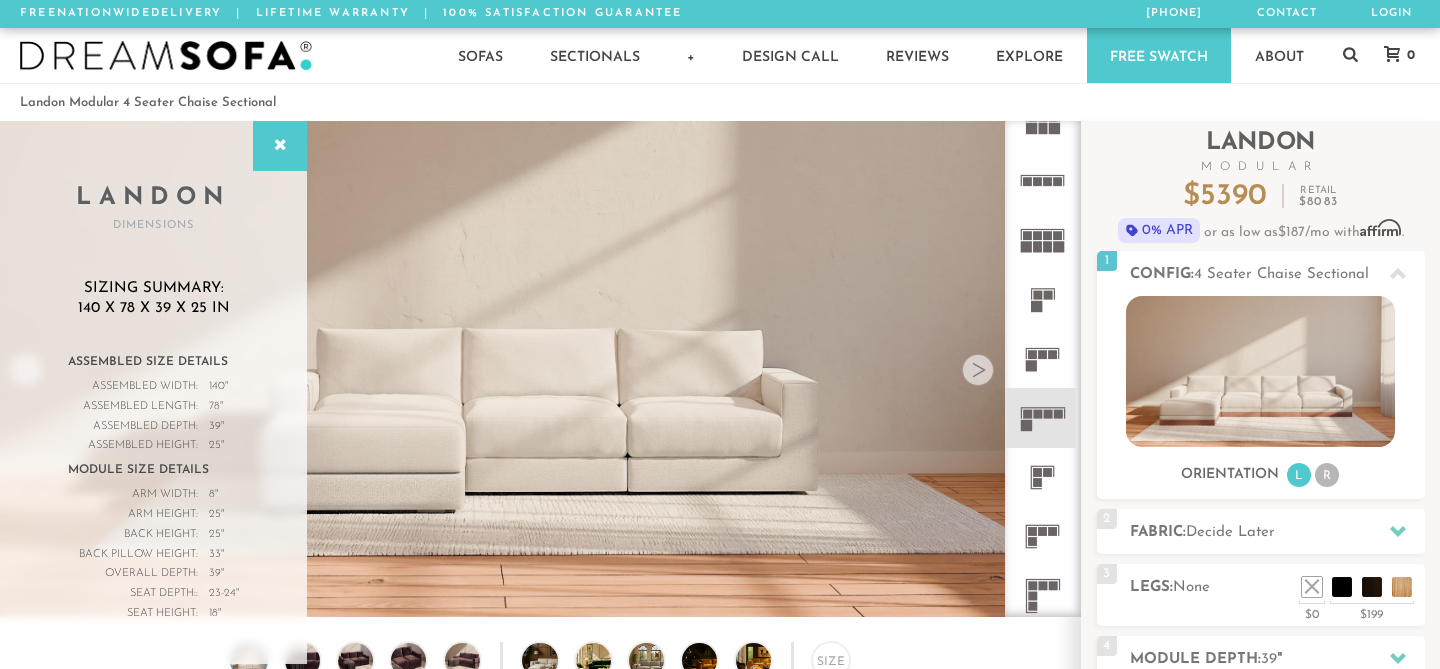 click 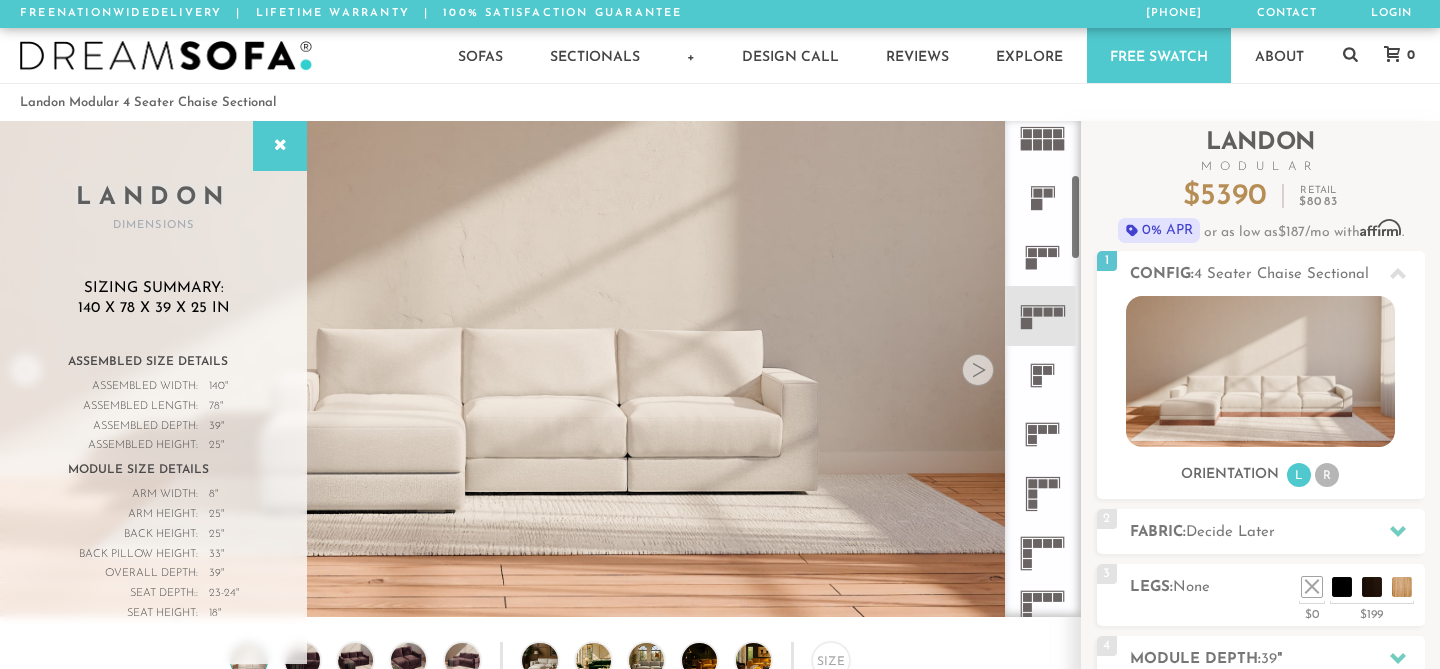 scroll, scrollTop: 312, scrollLeft: 0, axis: vertical 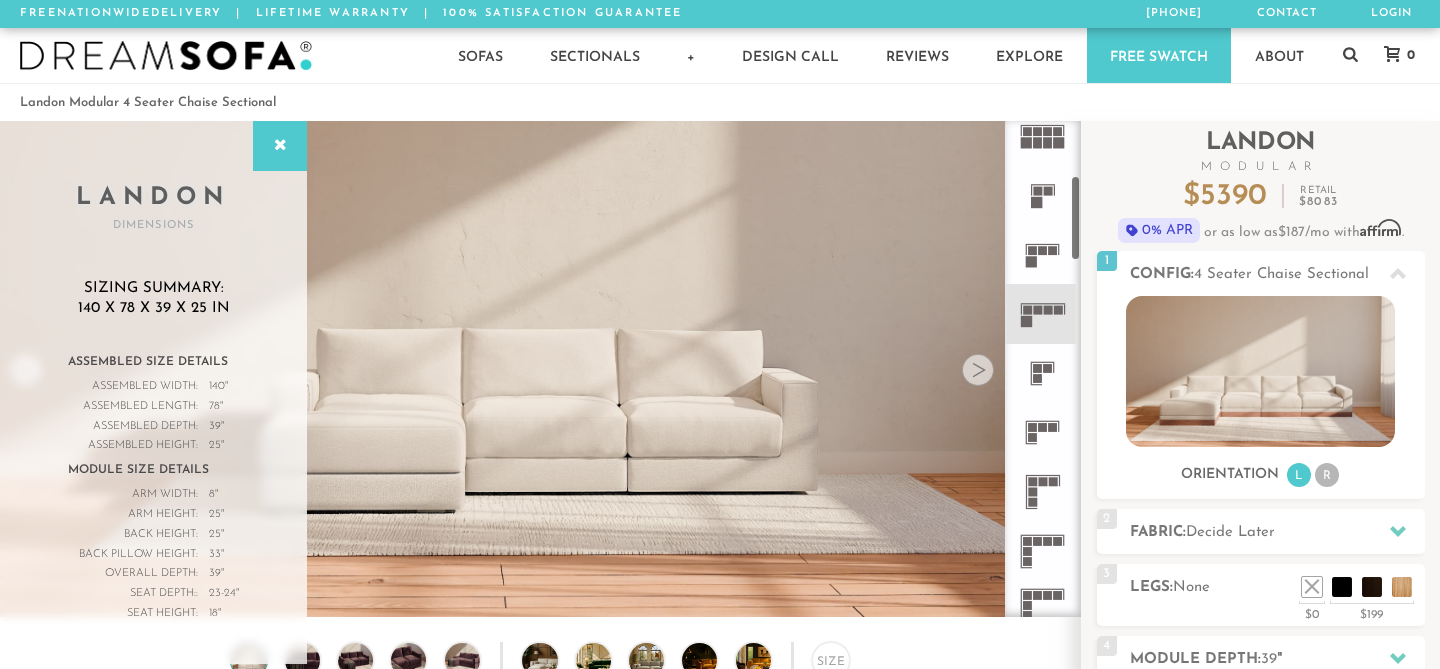 click 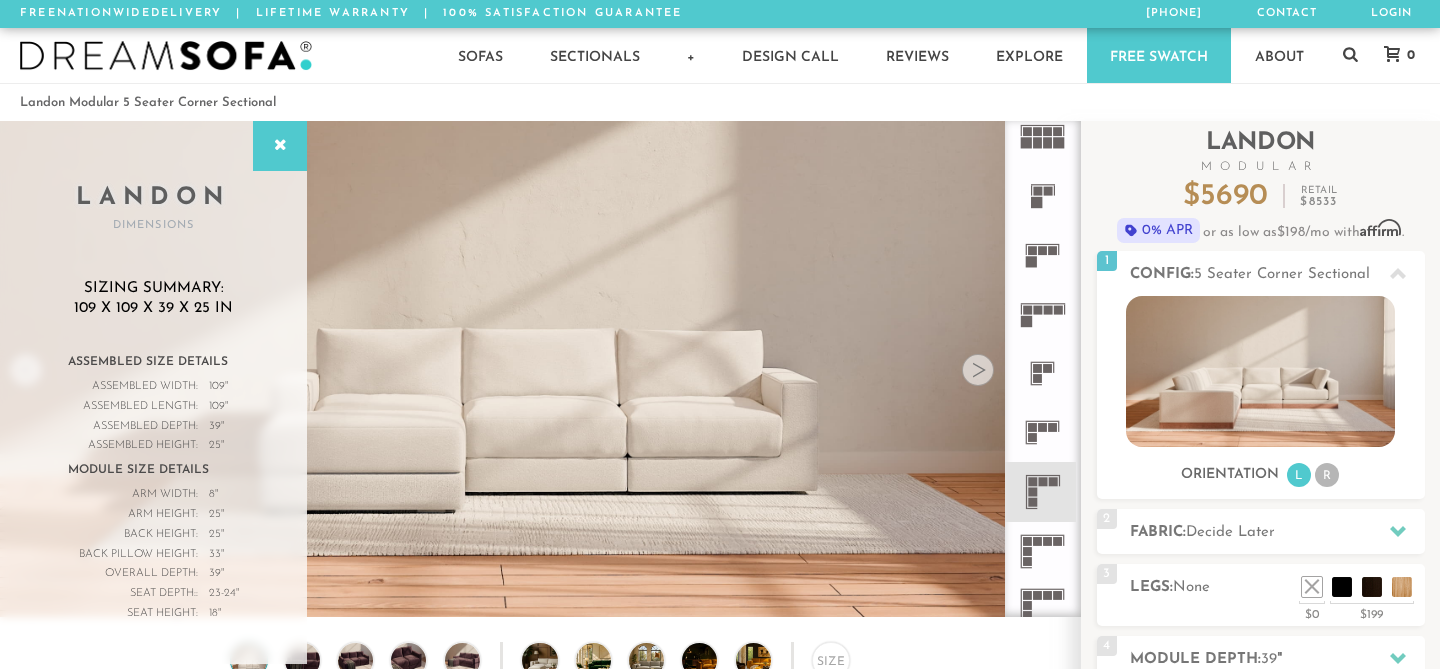 click 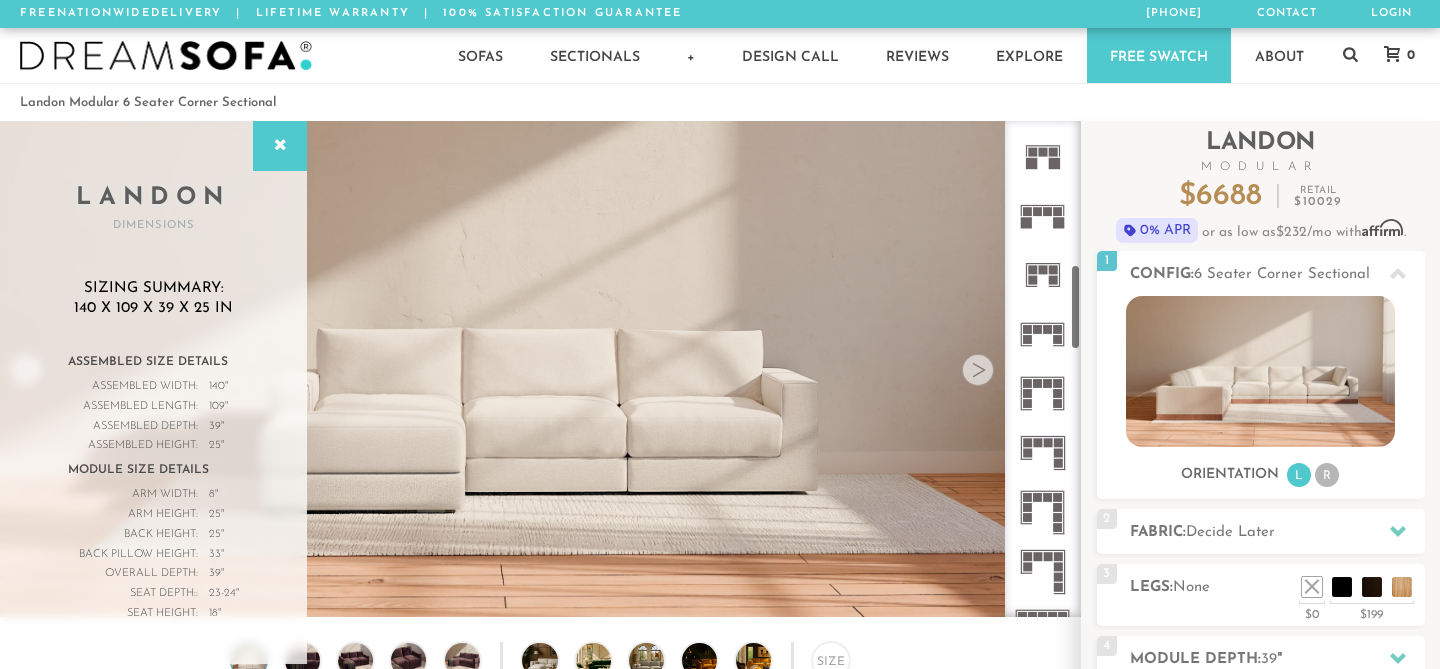 scroll, scrollTop: 886, scrollLeft: 0, axis: vertical 